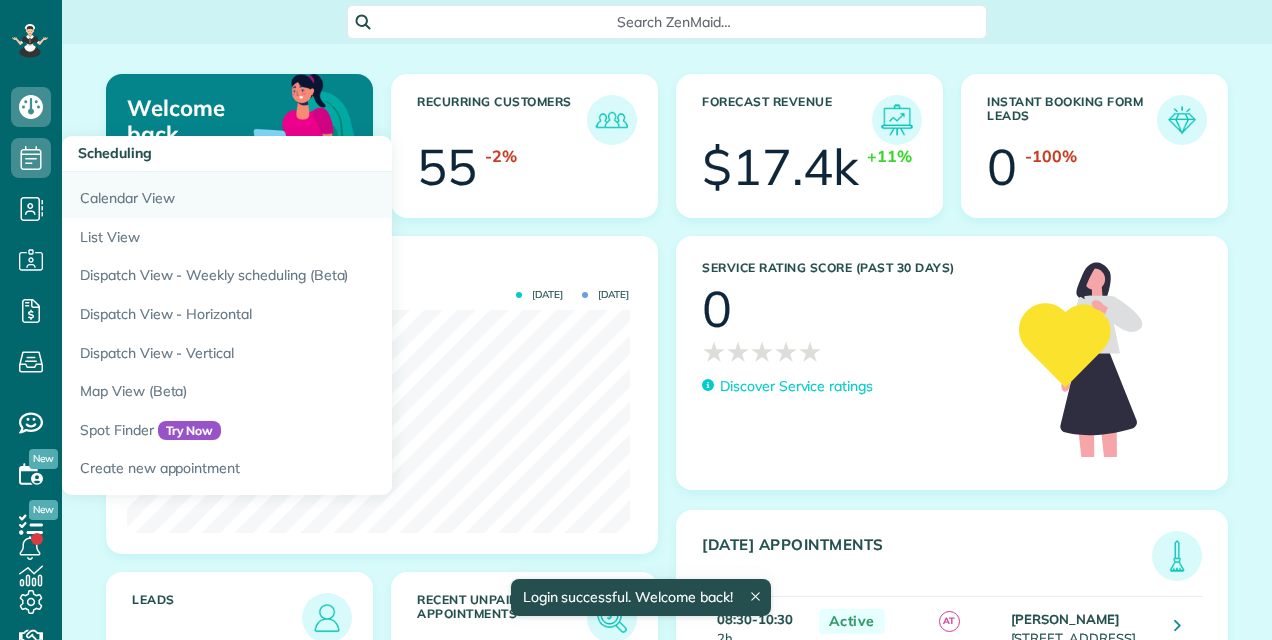 scroll, scrollTop: 0, scrollLeft: 0, axis: both 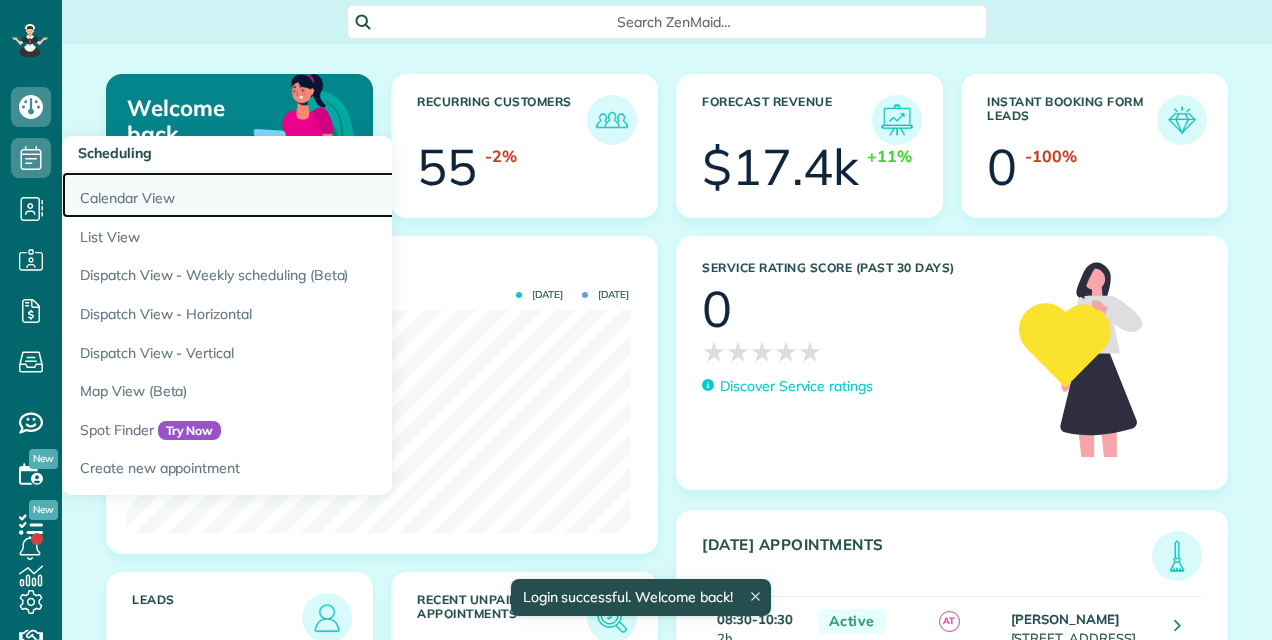 click on "Calendar View" at bounding box center [312, 195] 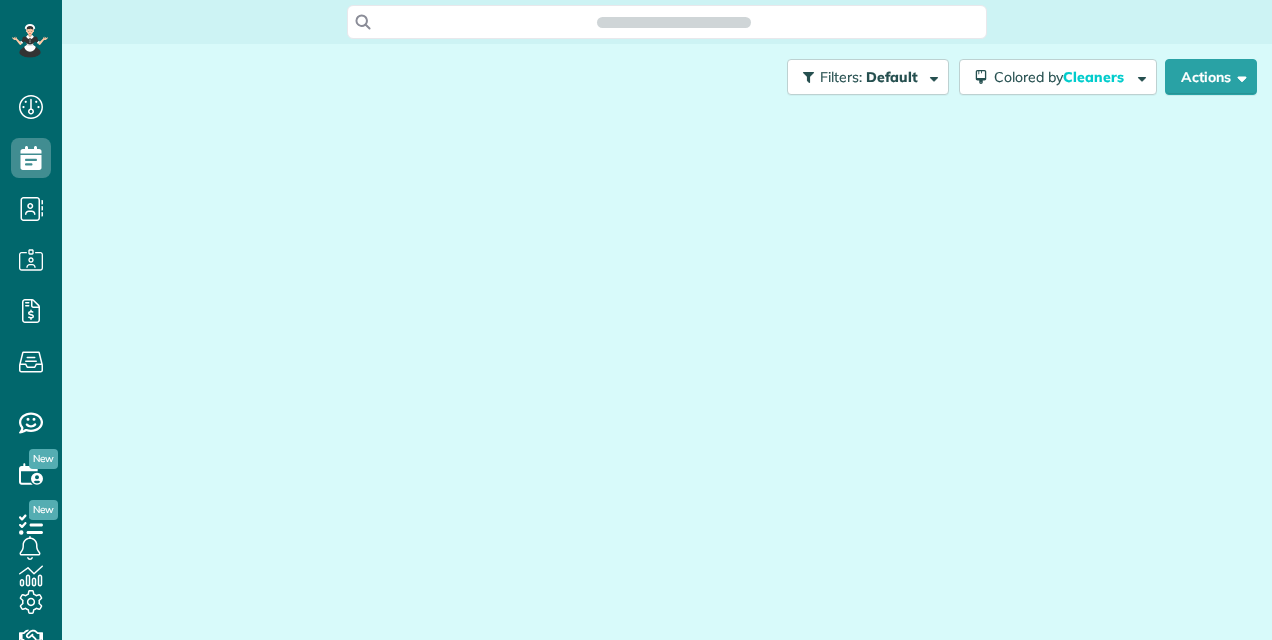 scroll, scrollTop: 0, scrollLeft: 0, axis: both 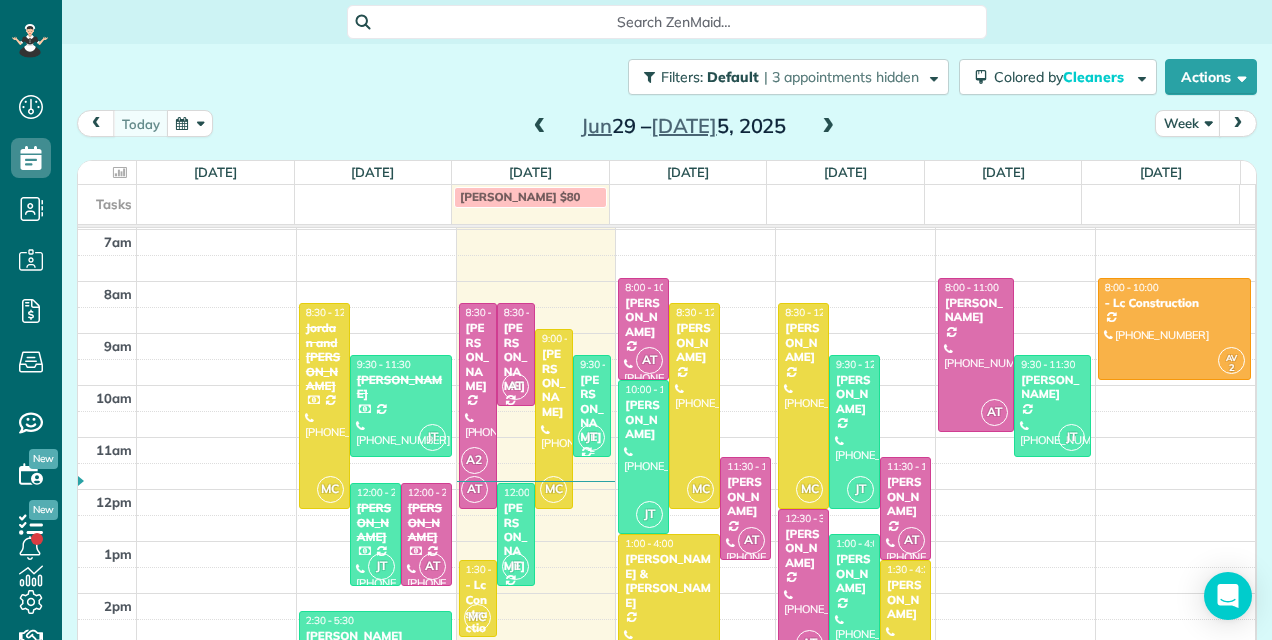 click on "[PERSON_NAME]" at bounding box center (592, 409) 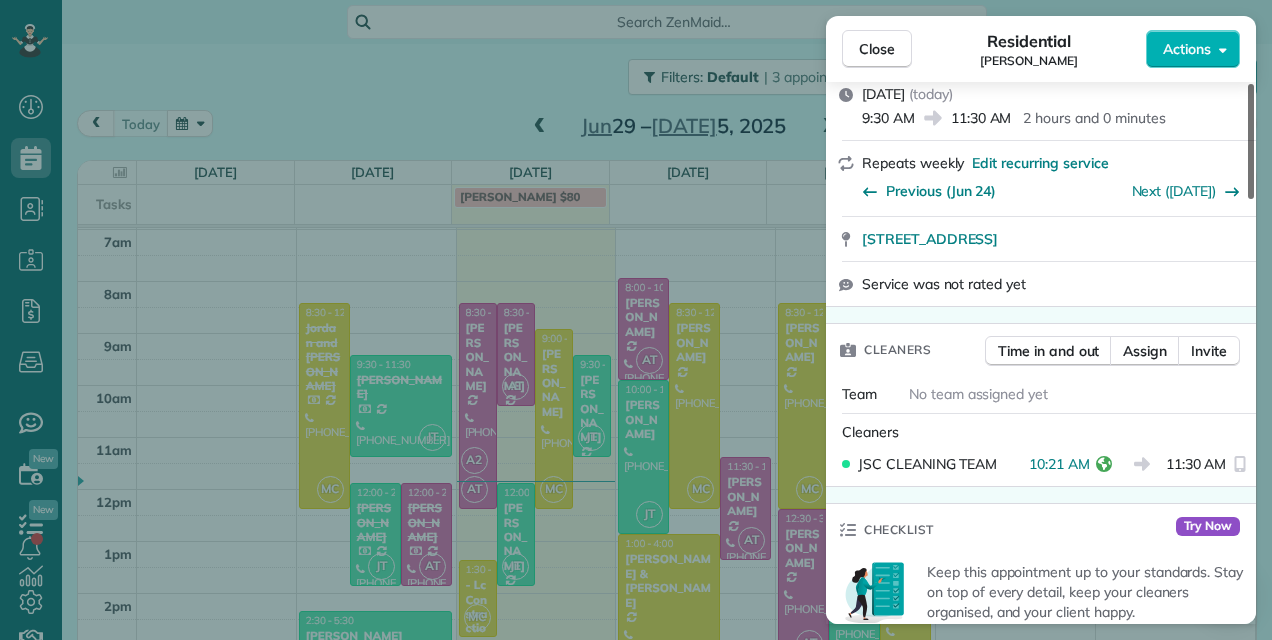 scroll, scrollTop: 293, scrollLeft: 0, axis: vertical 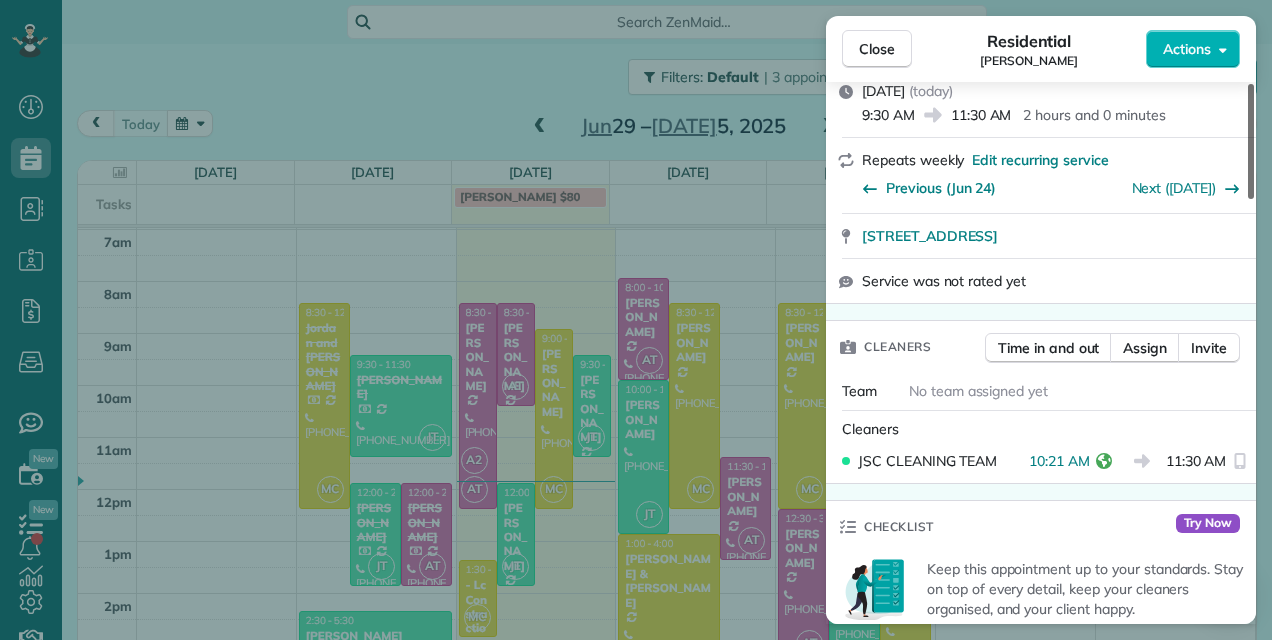 drag, startPoint x: 1253, startPoint y: 150, endPoint x: 1252, endPoint y: 212, distance: 62.008064 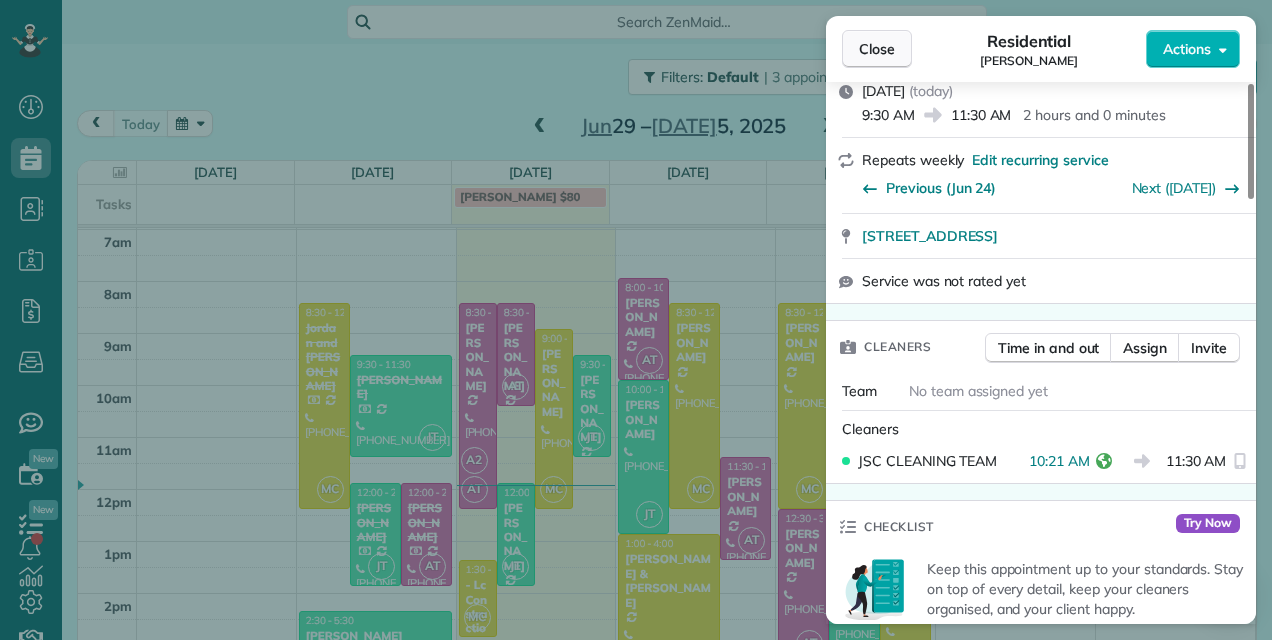 drag, startPoint x: 890, startPoint y: 50, endPoint x: 904, endPoint y: 50, distance: 14 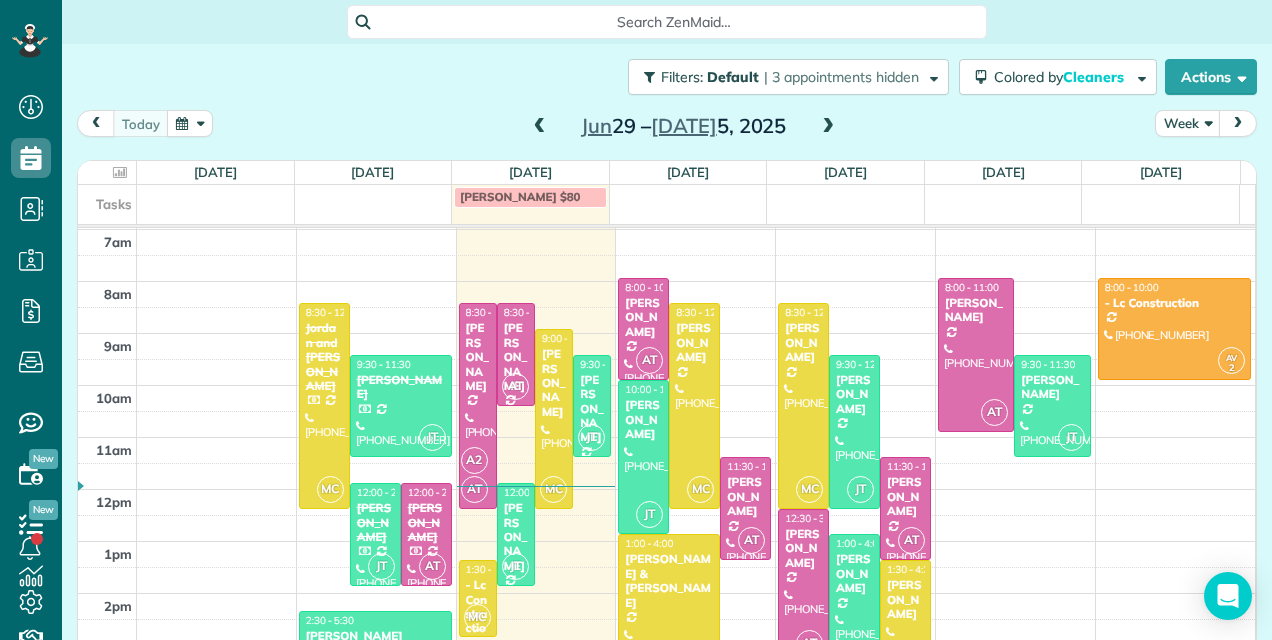 click at bounding box center (828, 127) 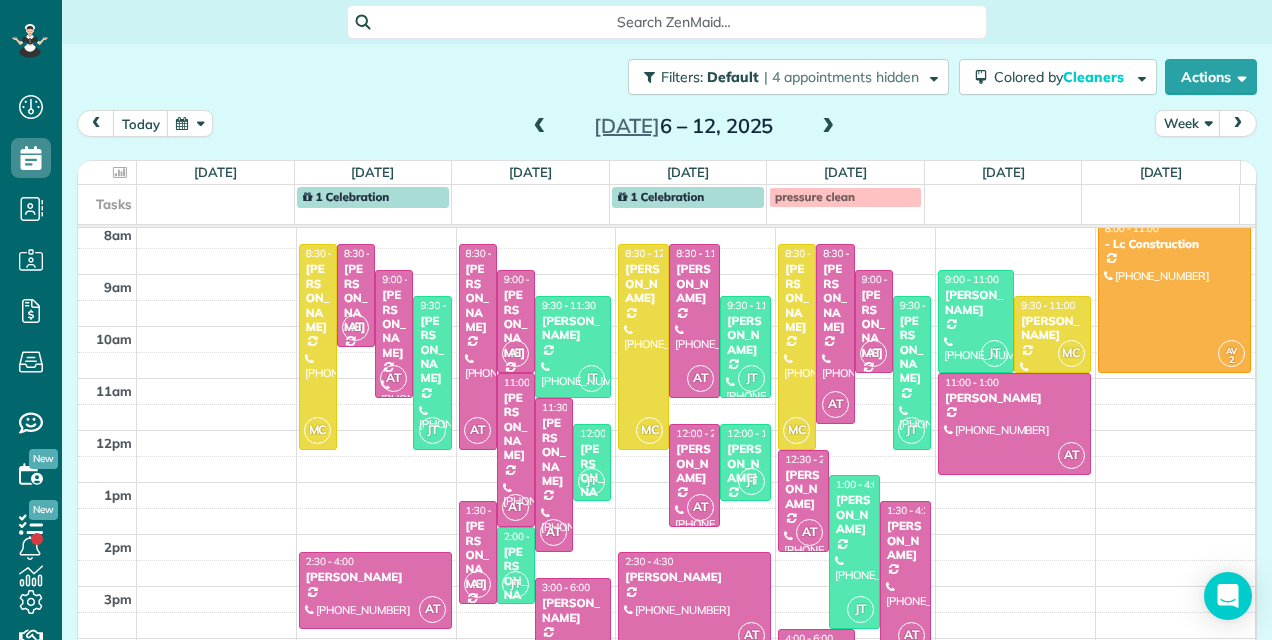 scroll, scrollTop: 333, scrollLeft: 0, axis: vertical 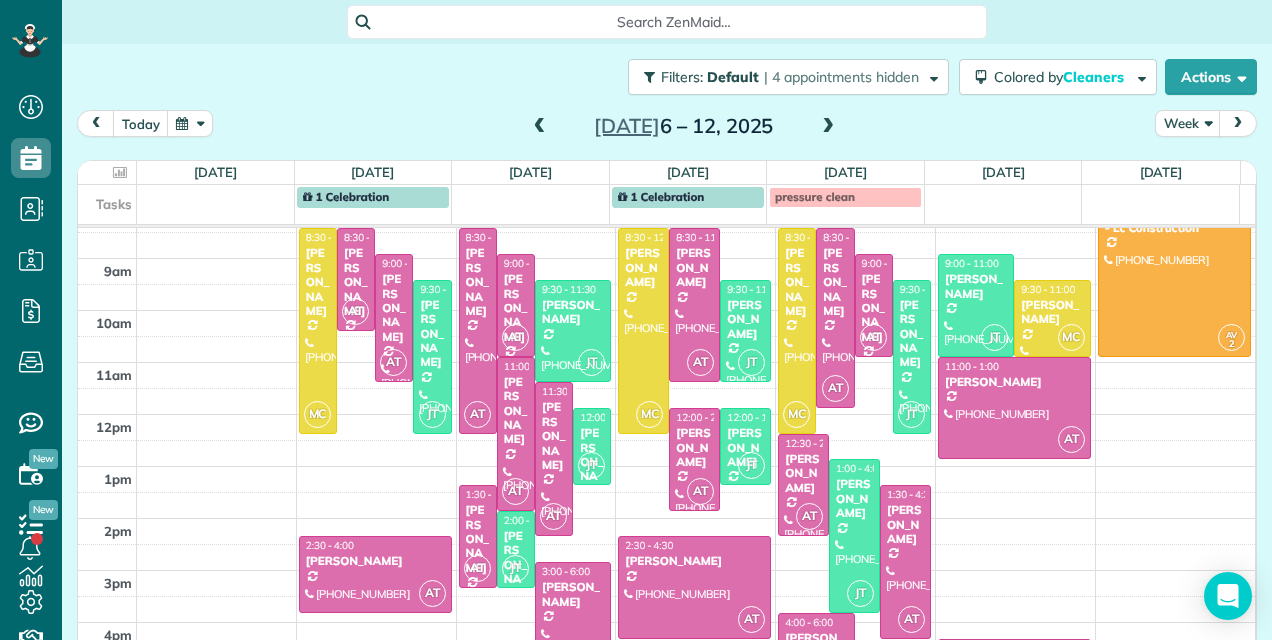 click at bounding box center (540, 127) 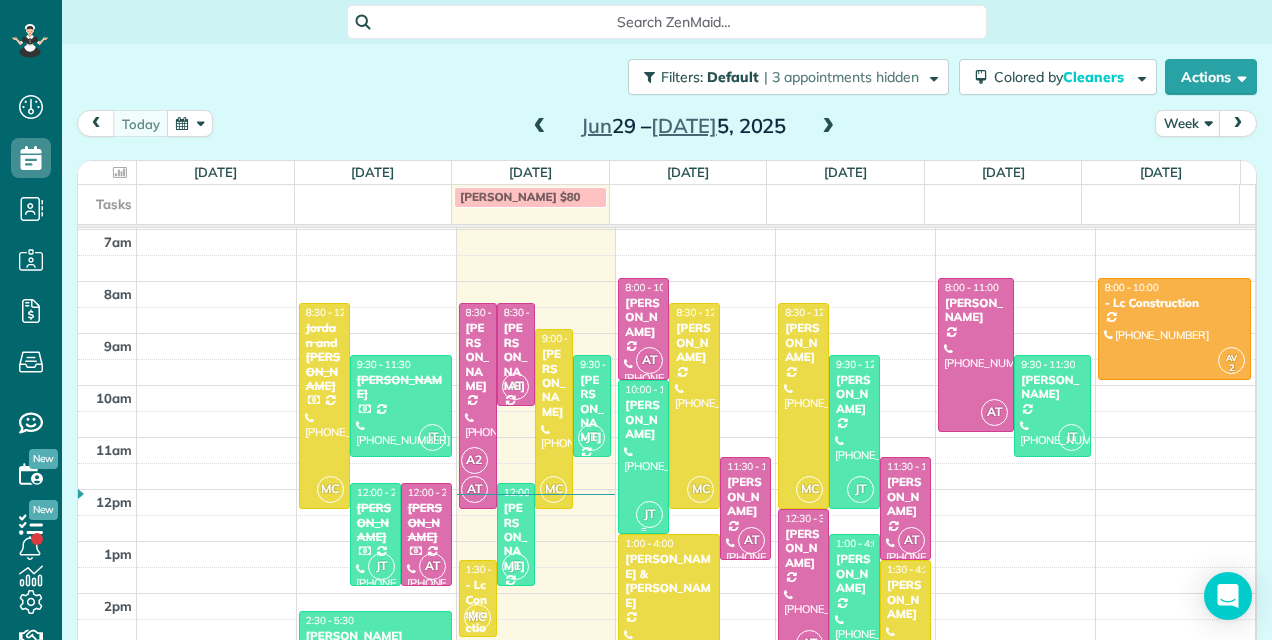 click on "Vanessa Hernandez" at bounding box center (643, 419) 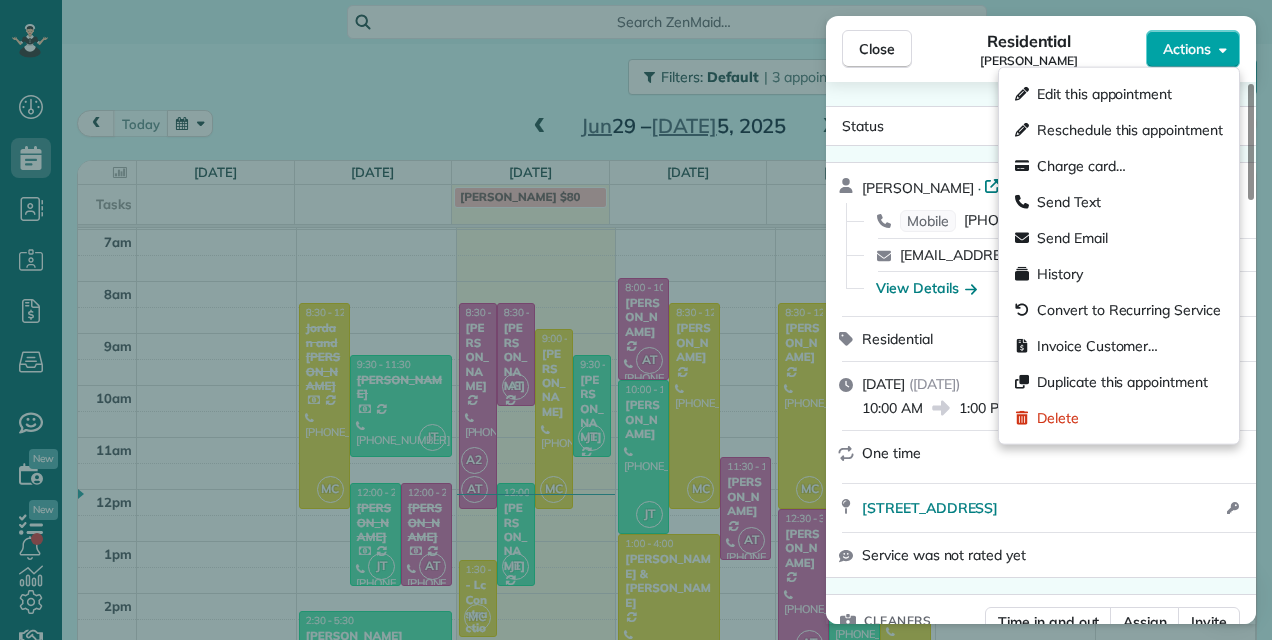 click 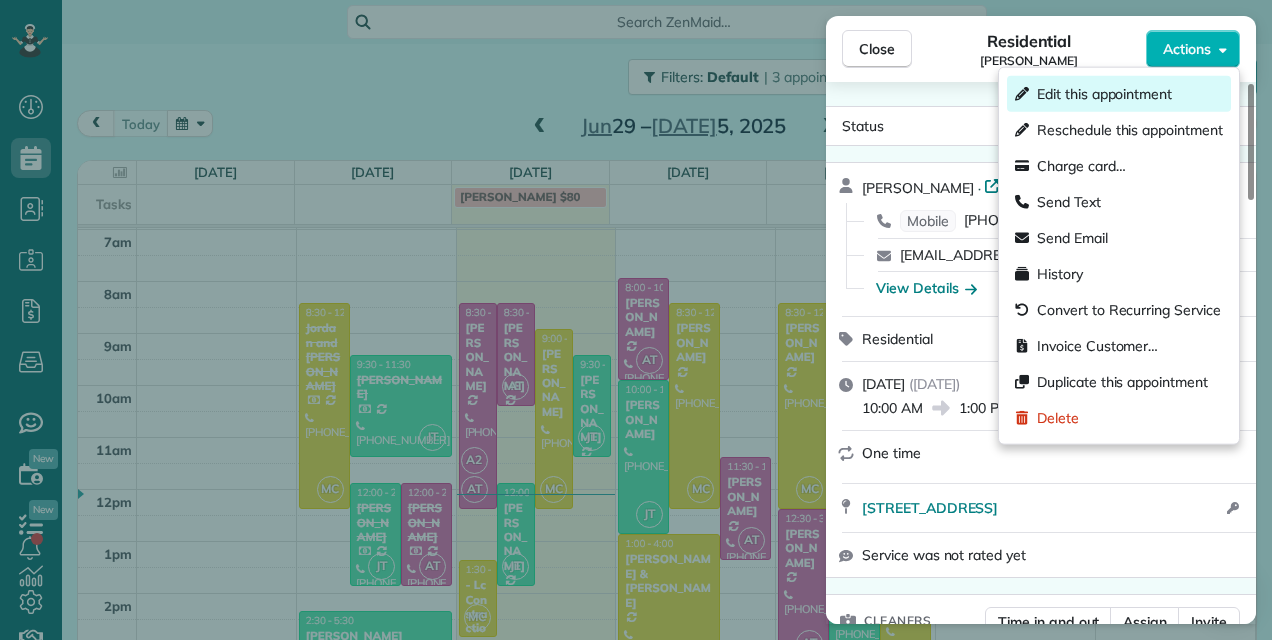 click on "Edit this appointment" at bounding box center [1104, 94] 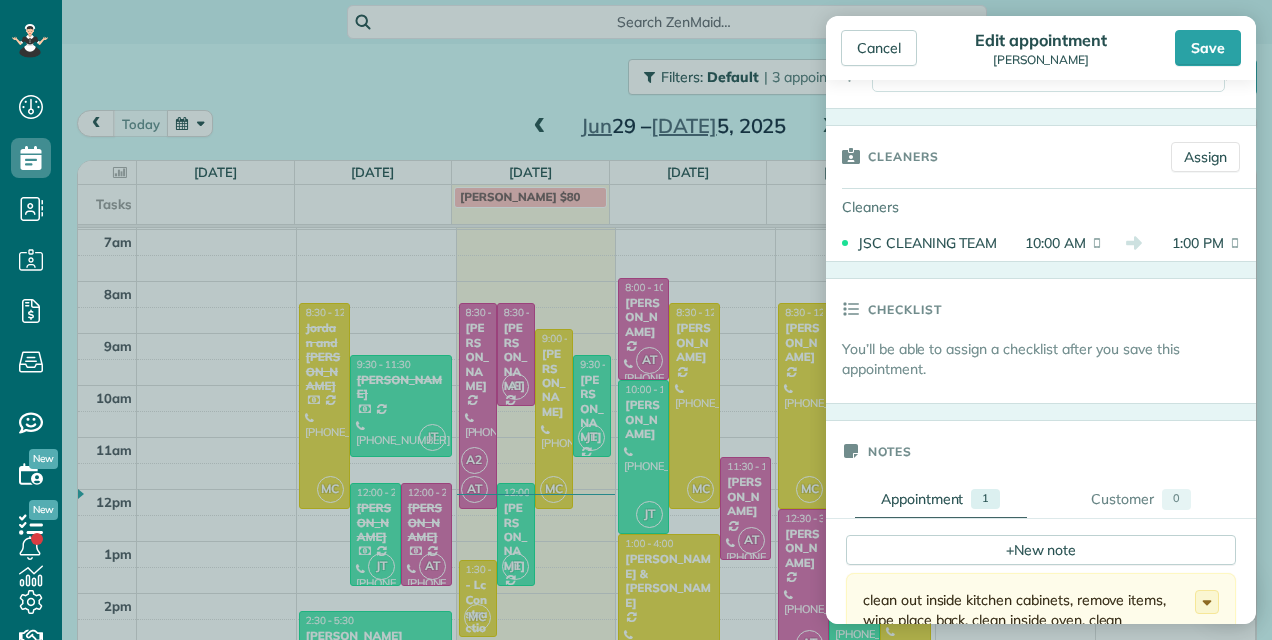scroll, scrollTop: 400, scrollLeft: 0, axis: vertical 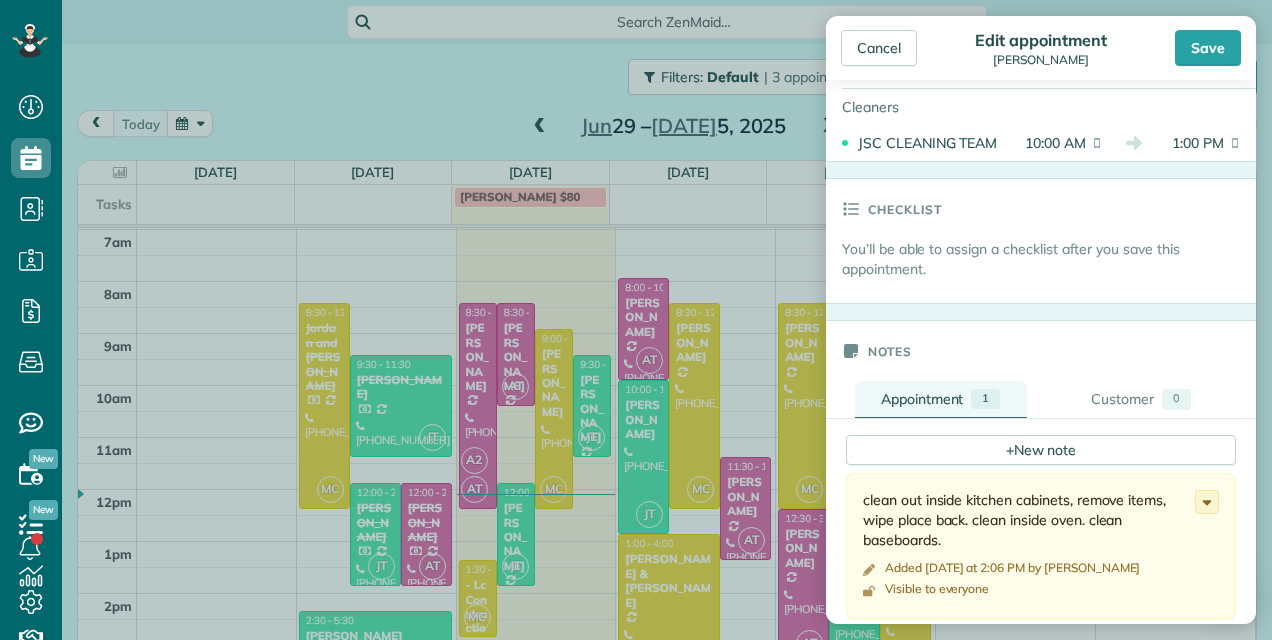 click on "Appointment" at bounding box center [922, 399] 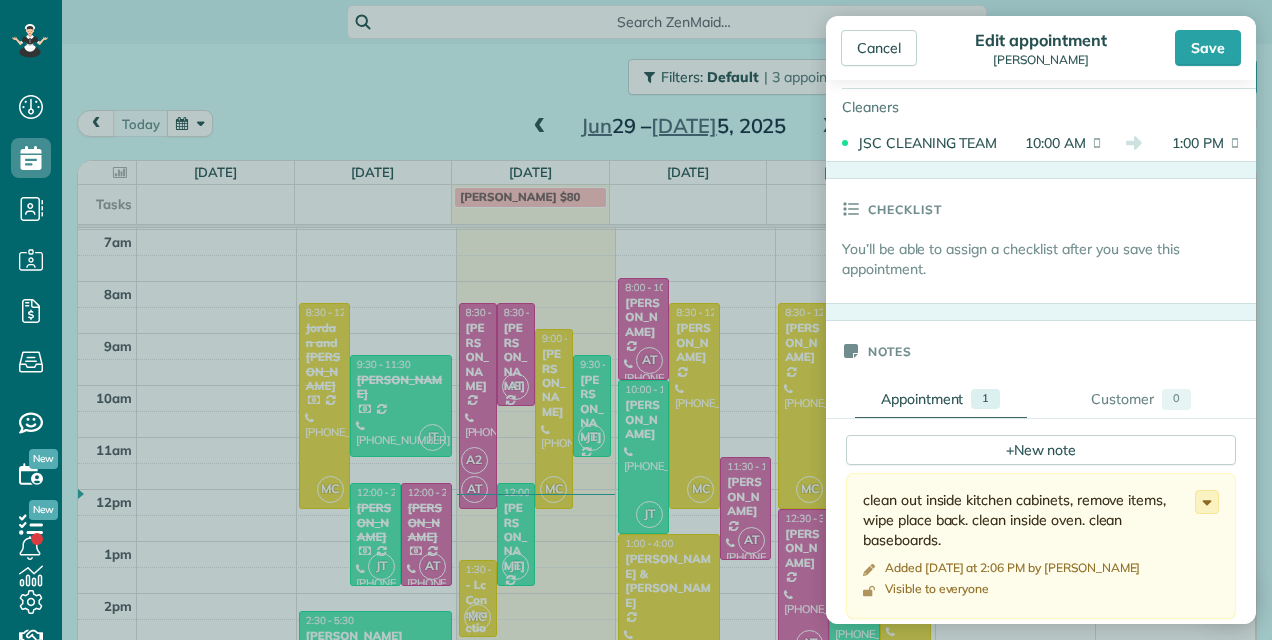 click 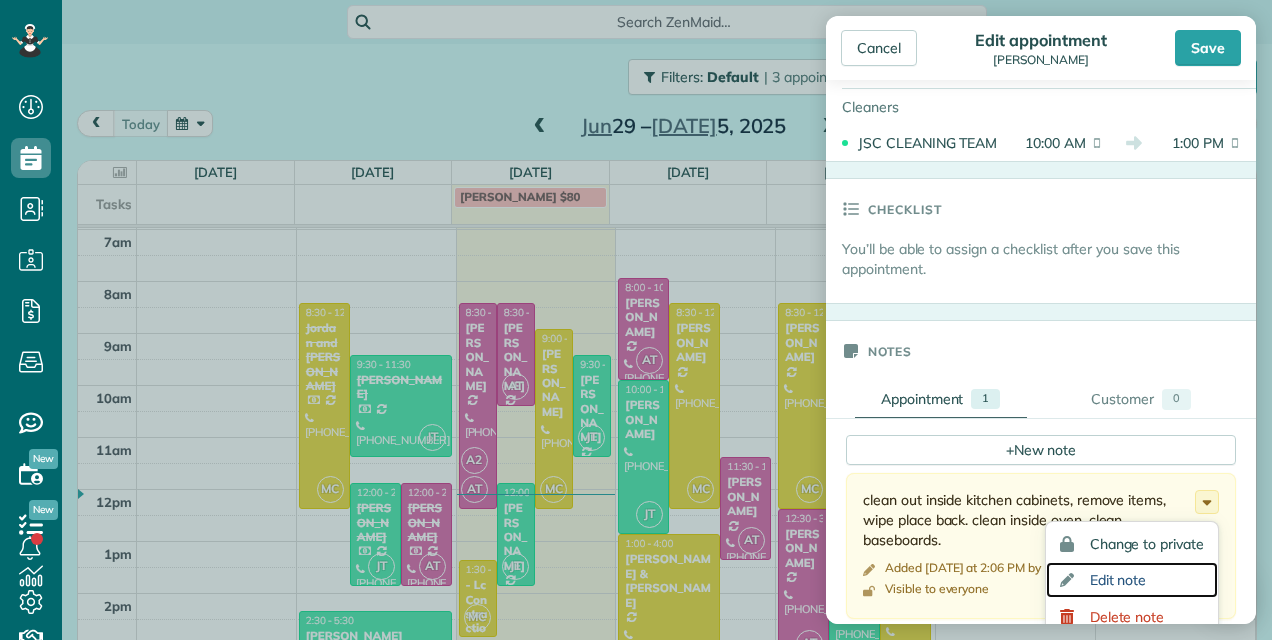 click on "Edit note" at bounding box center [1118, 580] 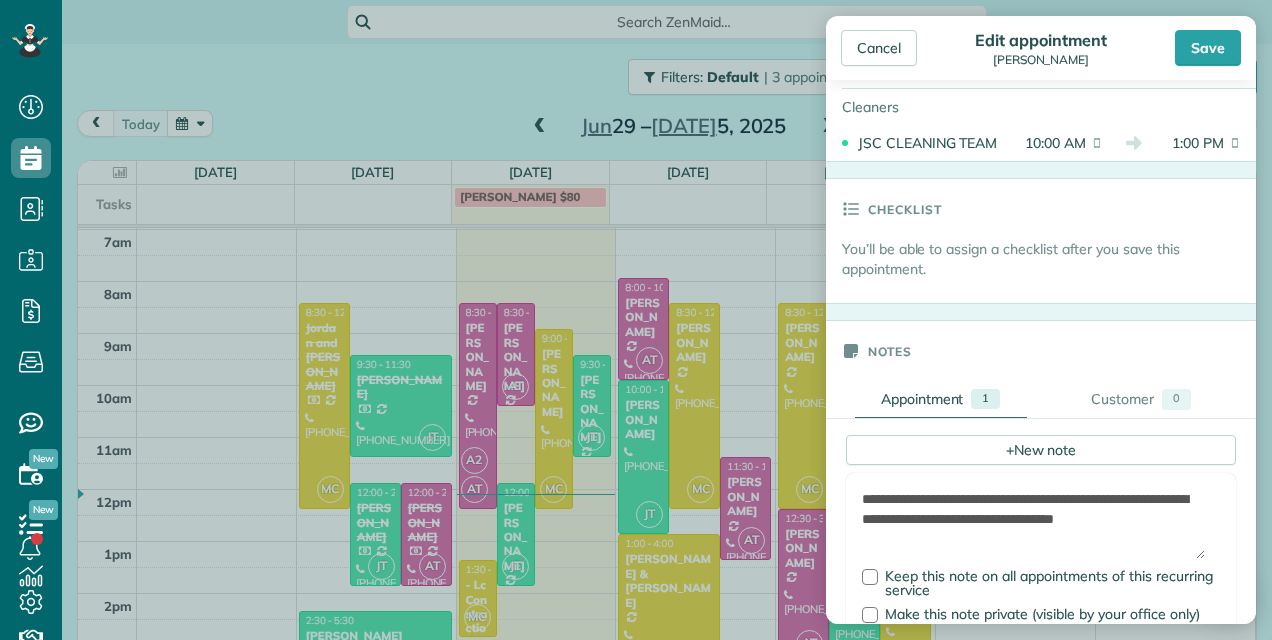 drag, startPoint x: 937, startPoint y: 517, endPoint x: 830, endPoint y: 486, distance: 111.40018 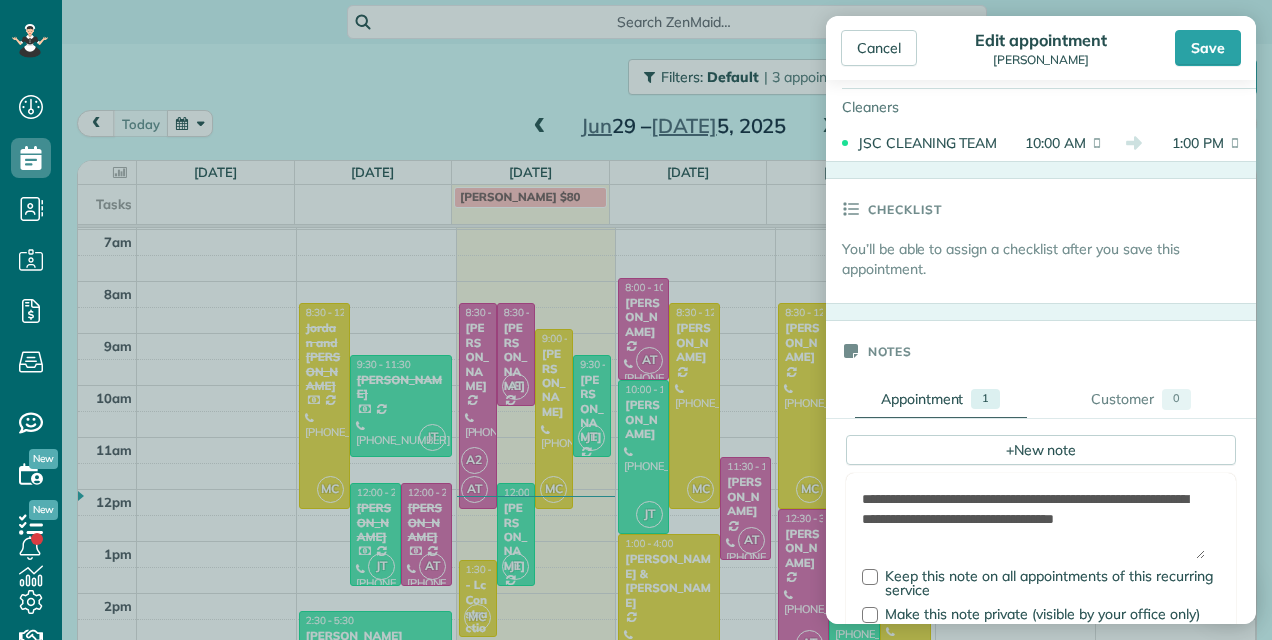 click on "**********" at bounding box center [1033, 524] 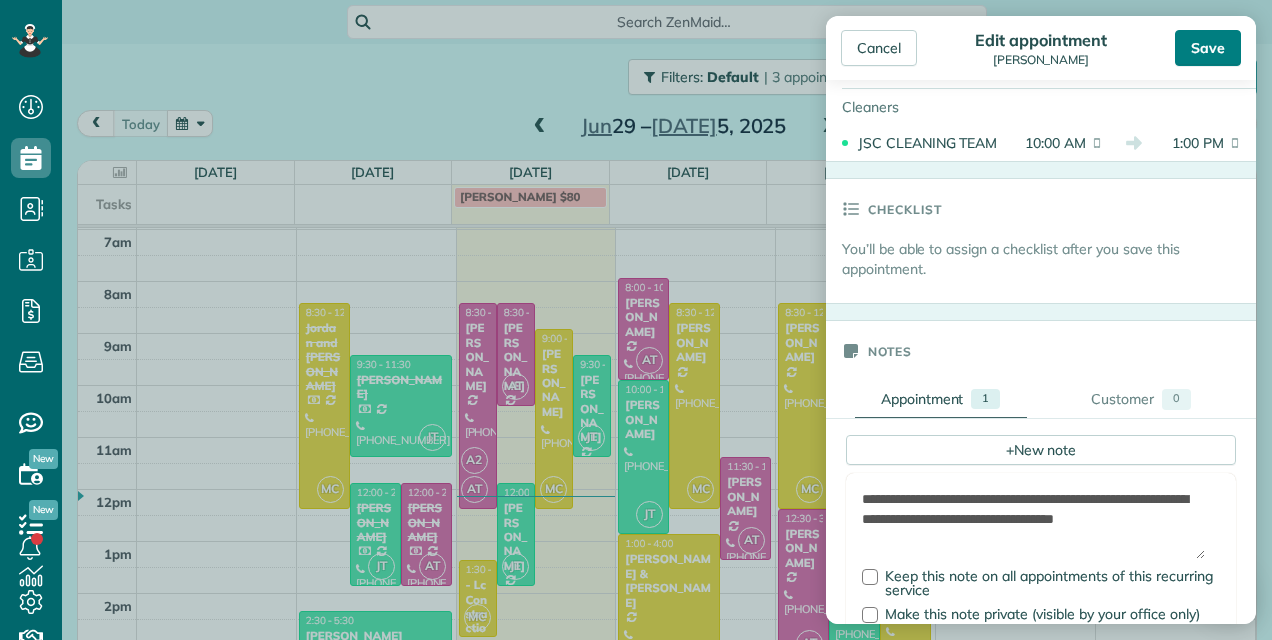 type on "**********" 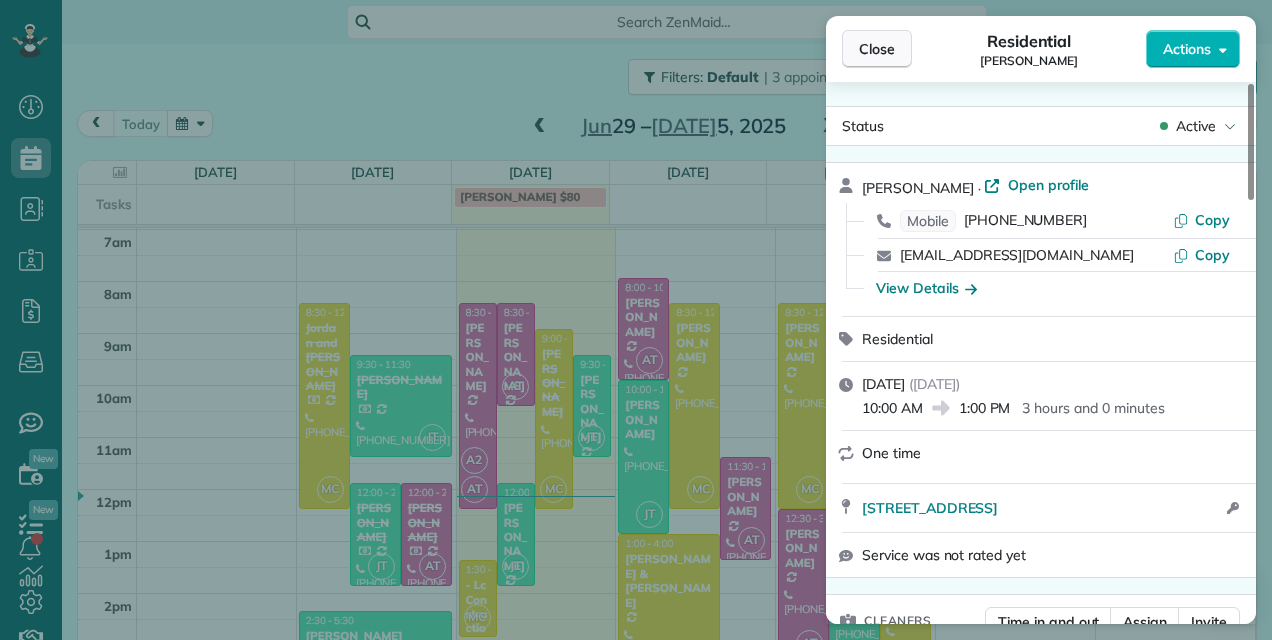 click on "Close" at bounding box center [877, 49] 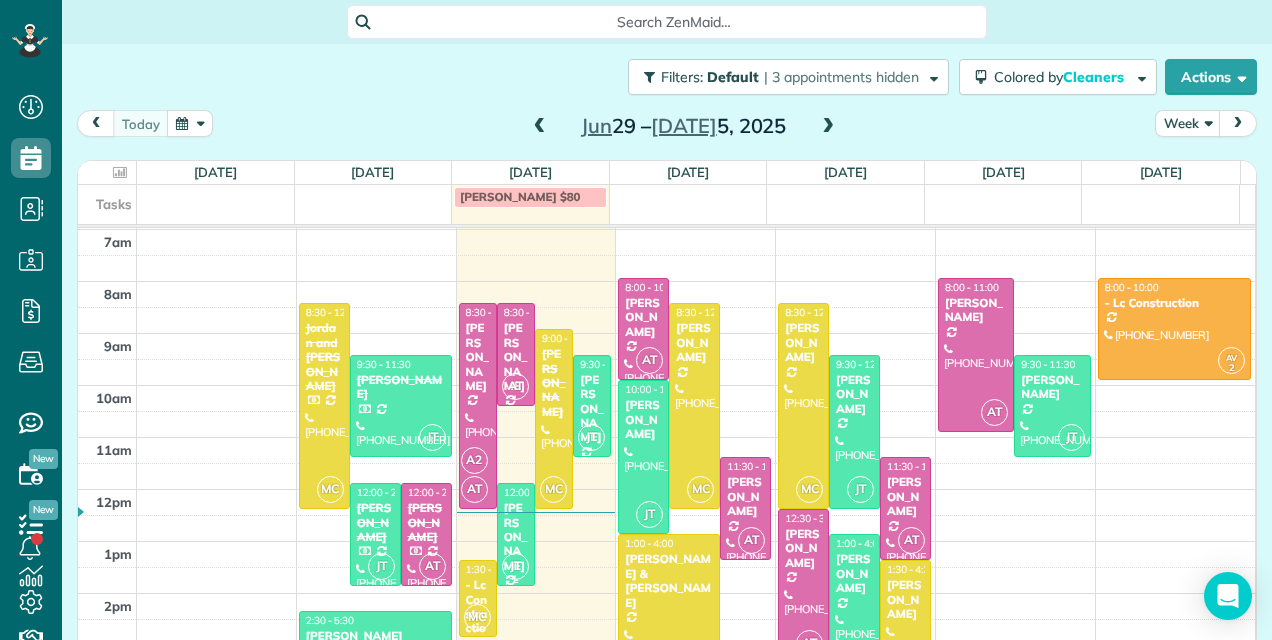 click on "[PERSON_NAME]" at bounding box center [516, 537] 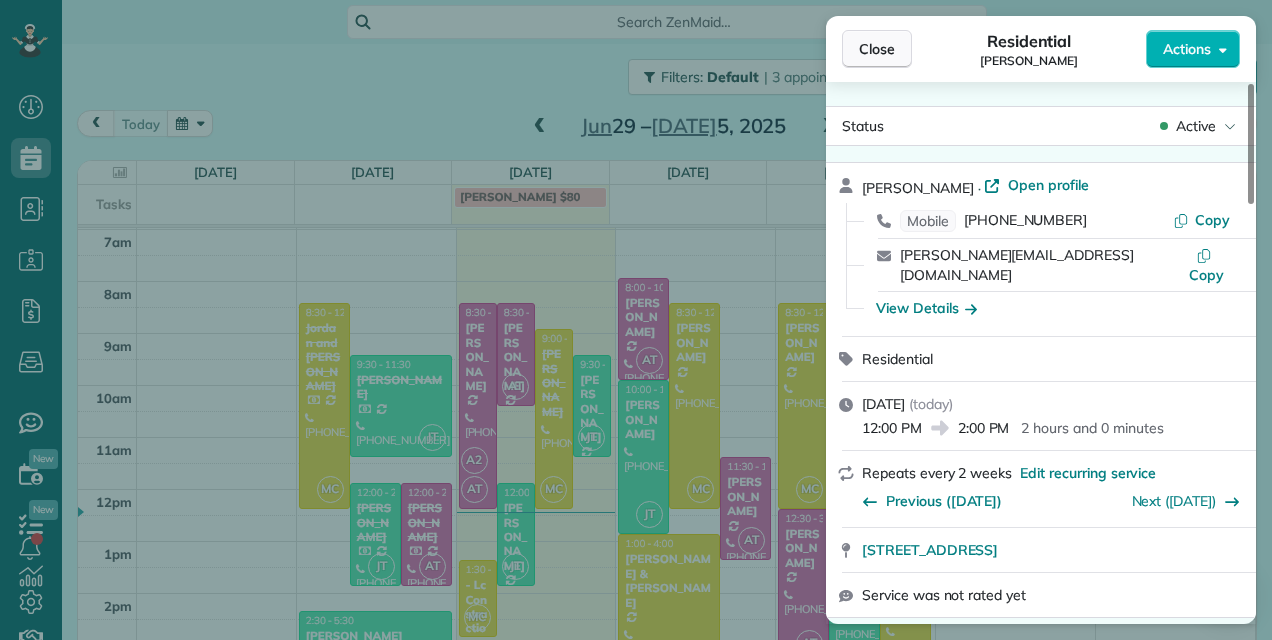 click on "Close" at bounding box center [877, 49] 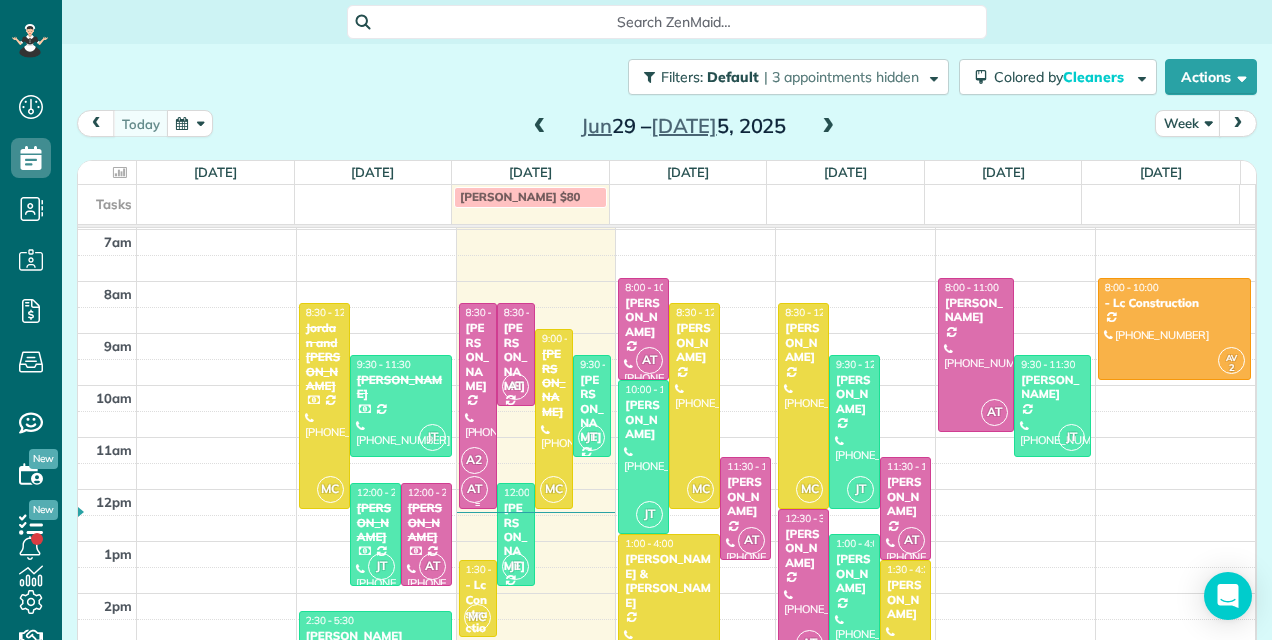 click on "[PERSON_NAME]" at bounding box center (478, 357) 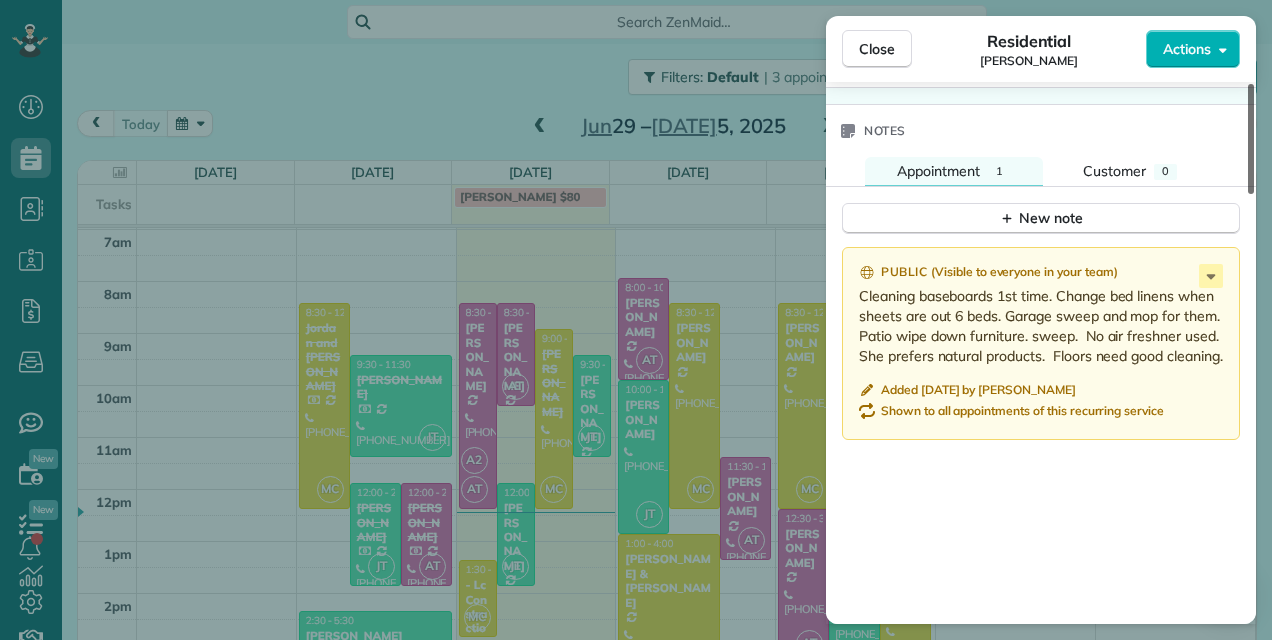 scroll, scrollTop: 1692, scrollLeft: 0, axis: vertical 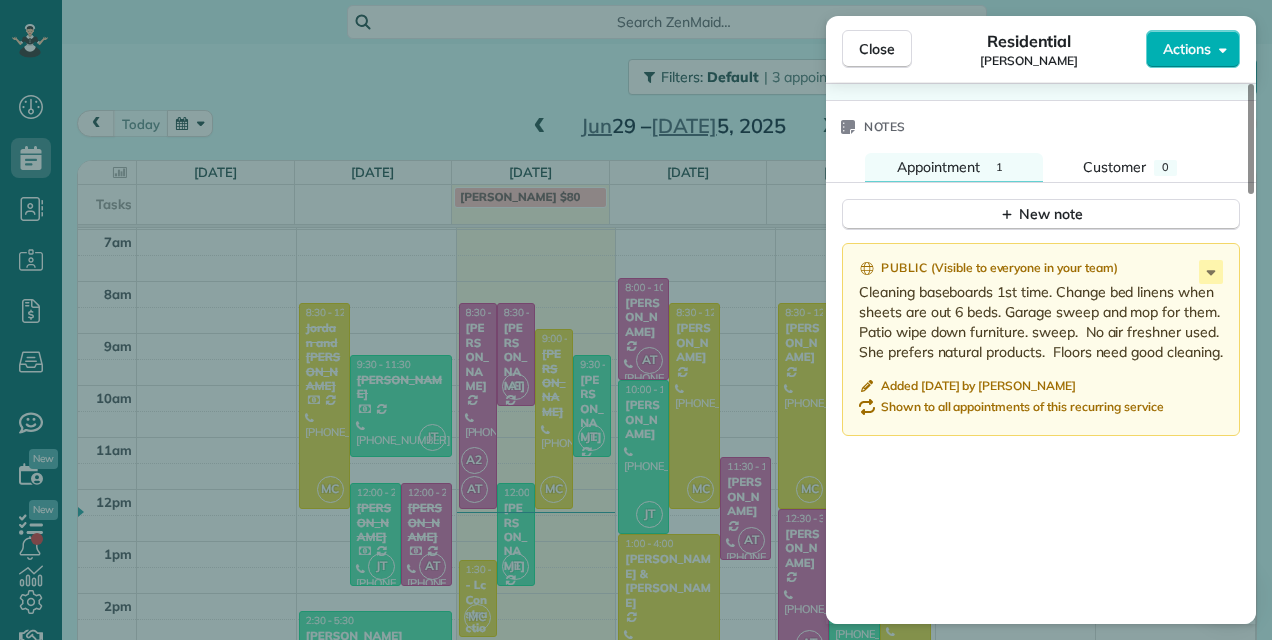 drag, startPoint x: 1252, startPoint y: 170, endPoint x: 922, endPoint y: 187, distance: 330.4376 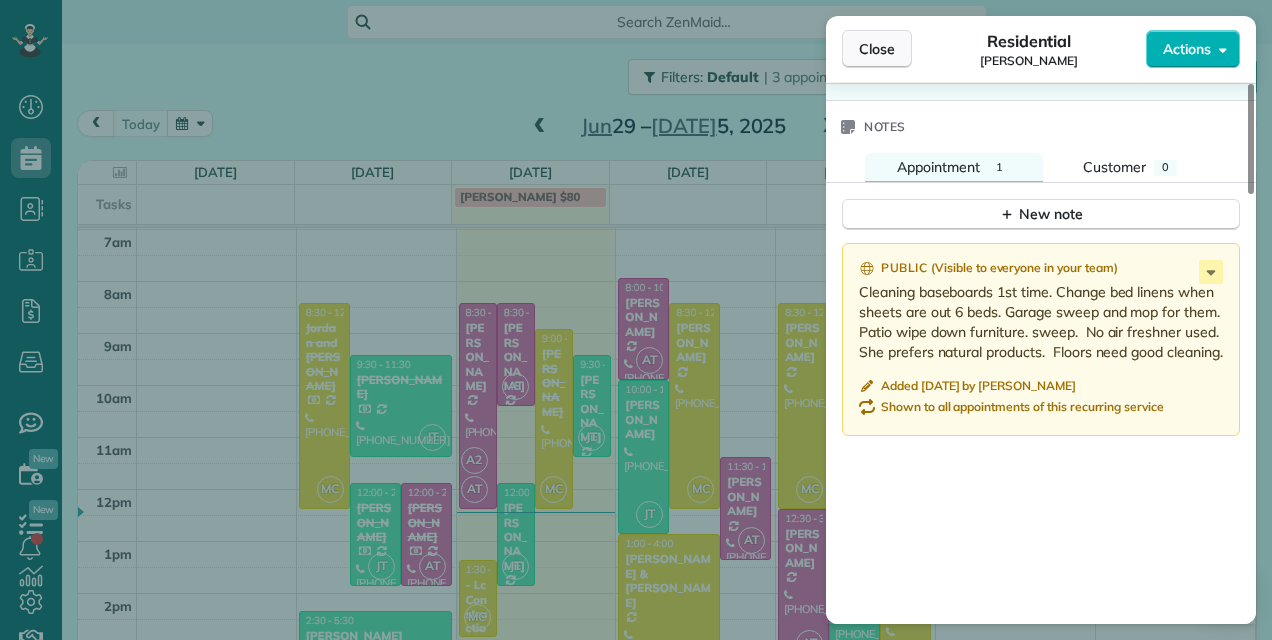 click on "Close" at bounding box center (877, 49) 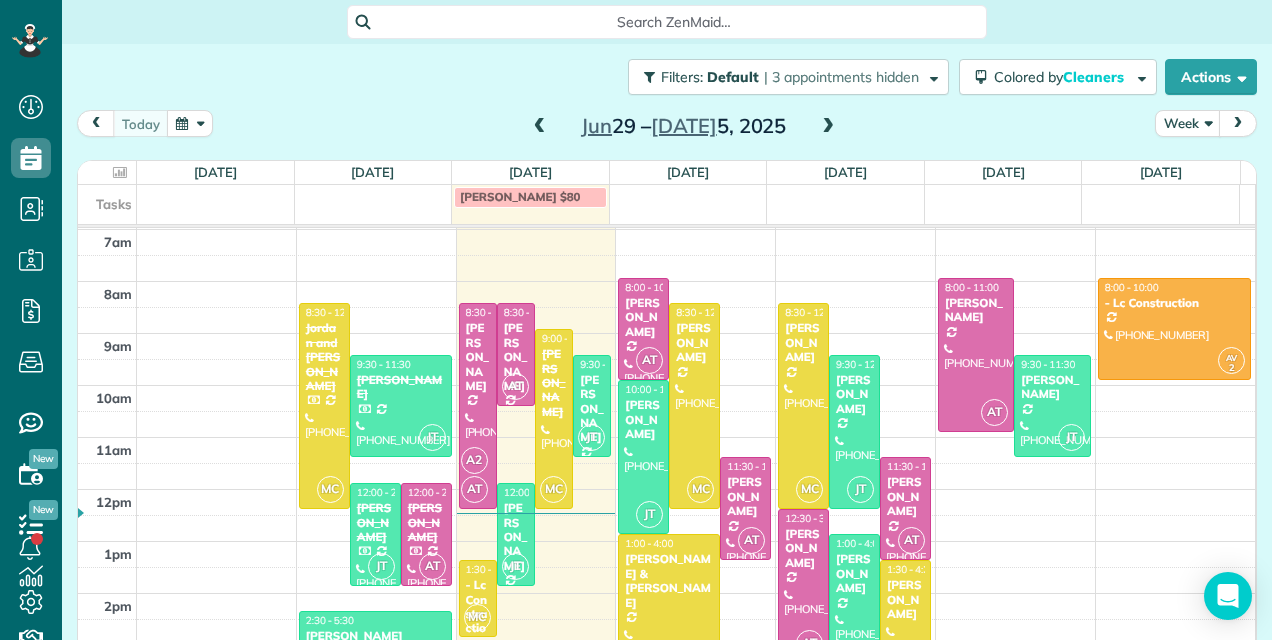 click at bounding box center [828, 127] 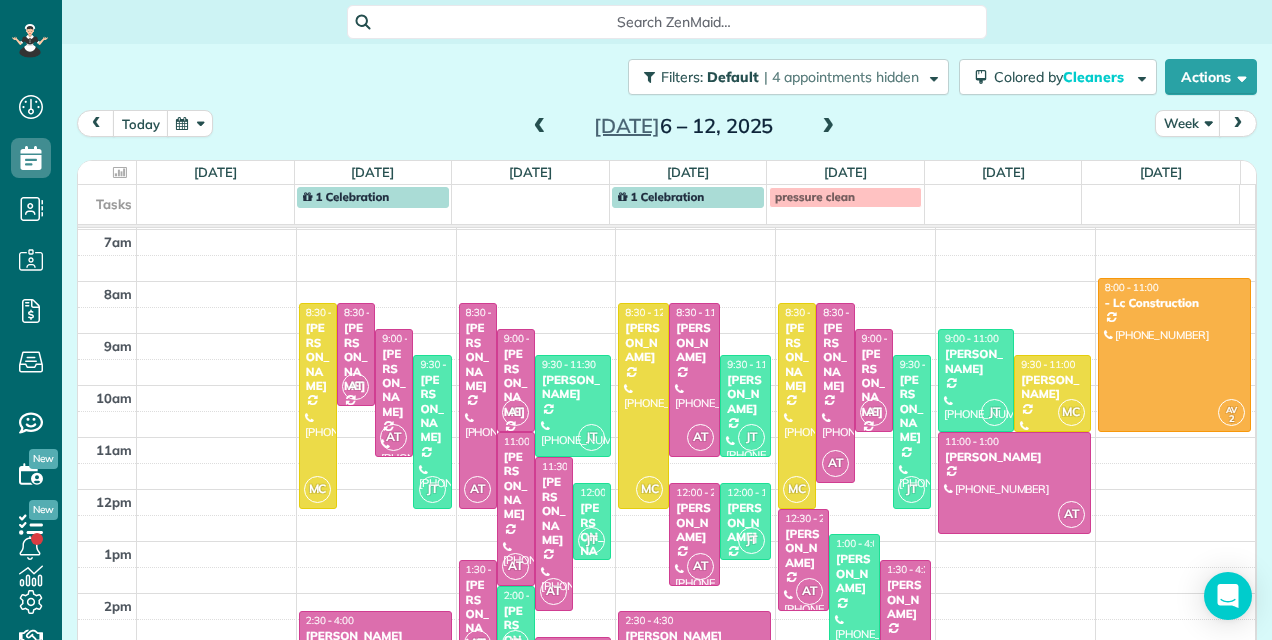 click at bounding box center [828, 127] 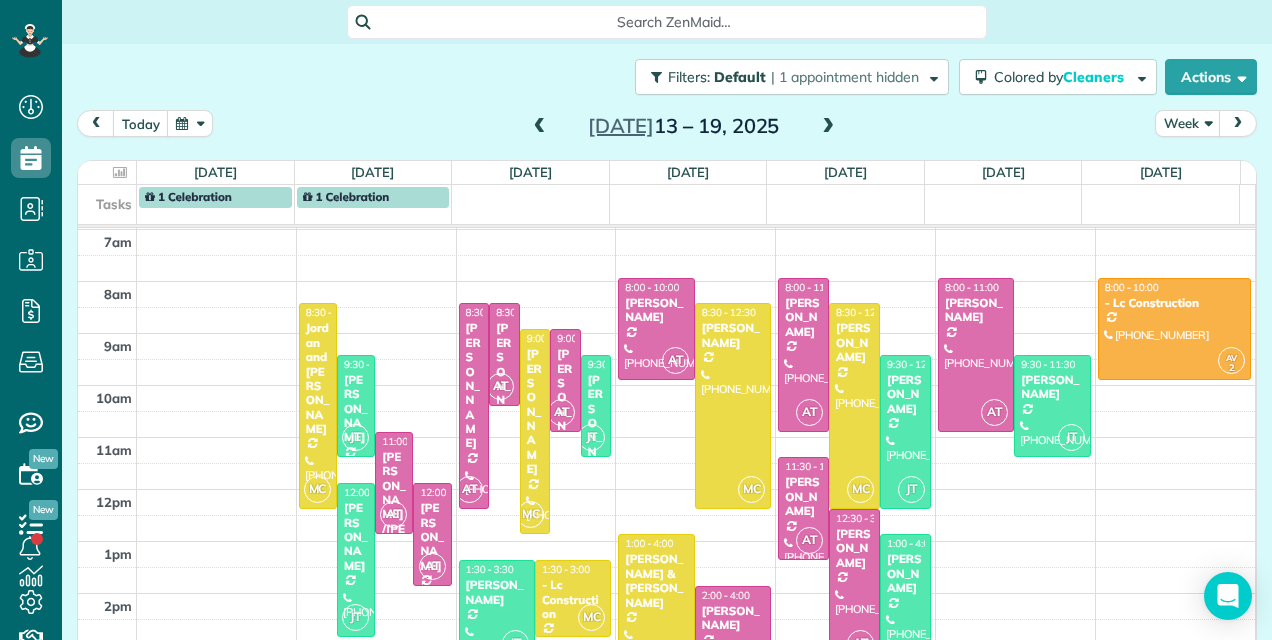 click at bounding box center [828, 127] 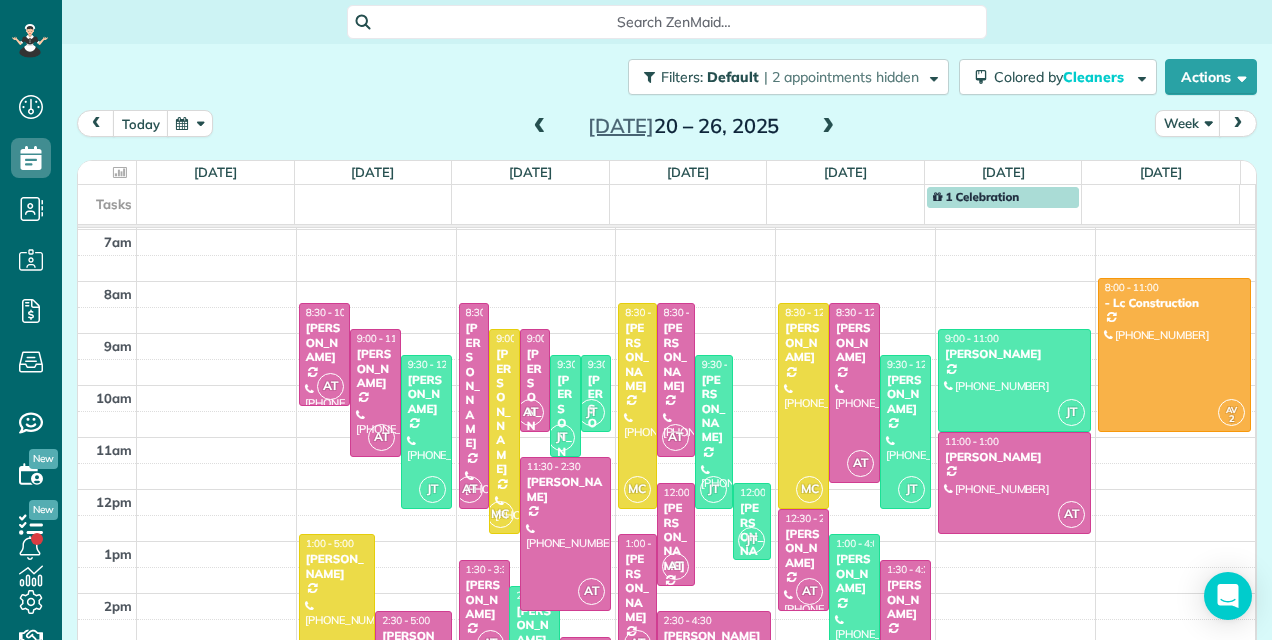 click at bounding box center [828, 127] 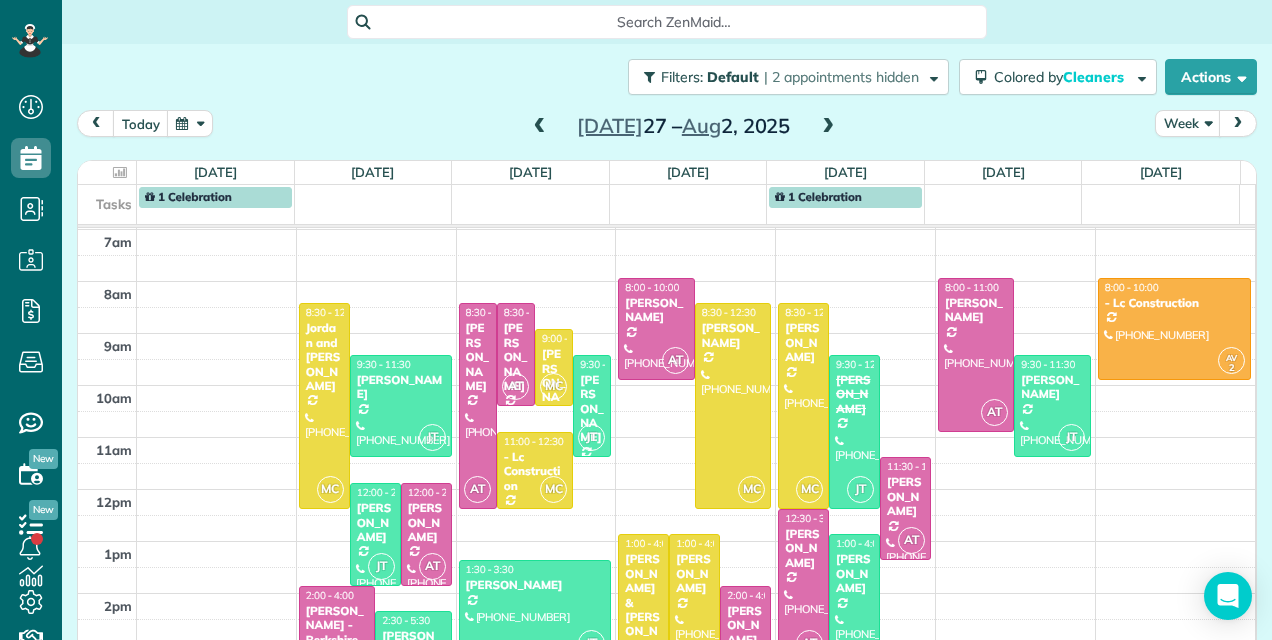 click at bounding box center (540, 127) 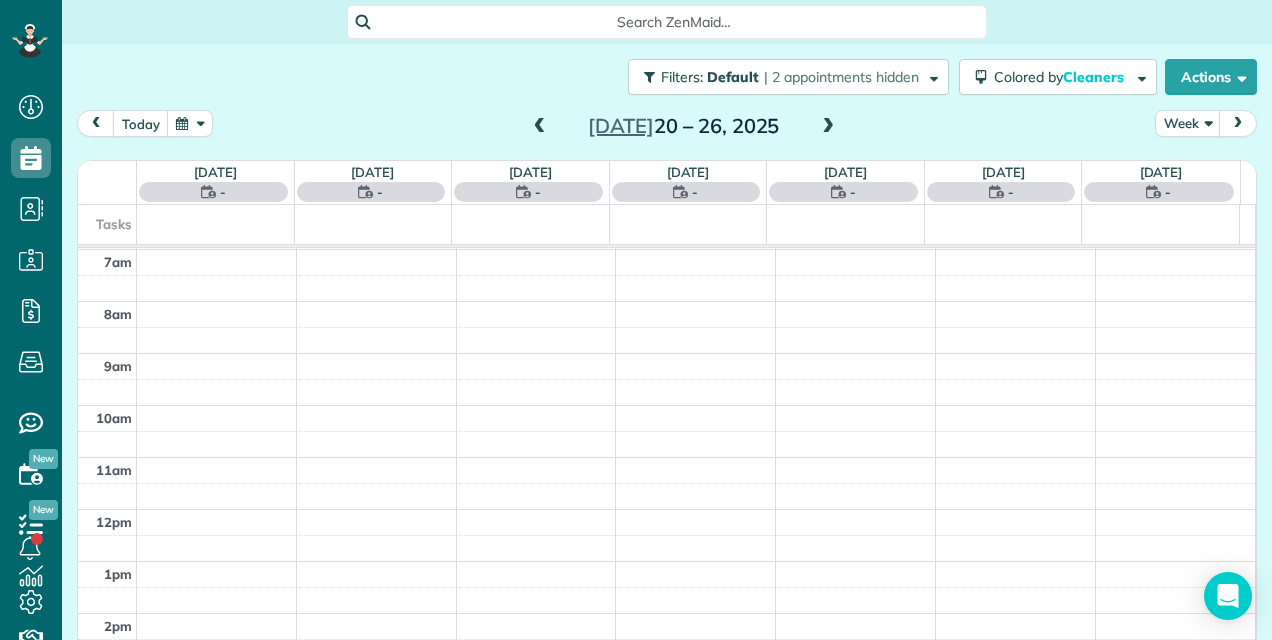 click at bounding box center (540, 127) 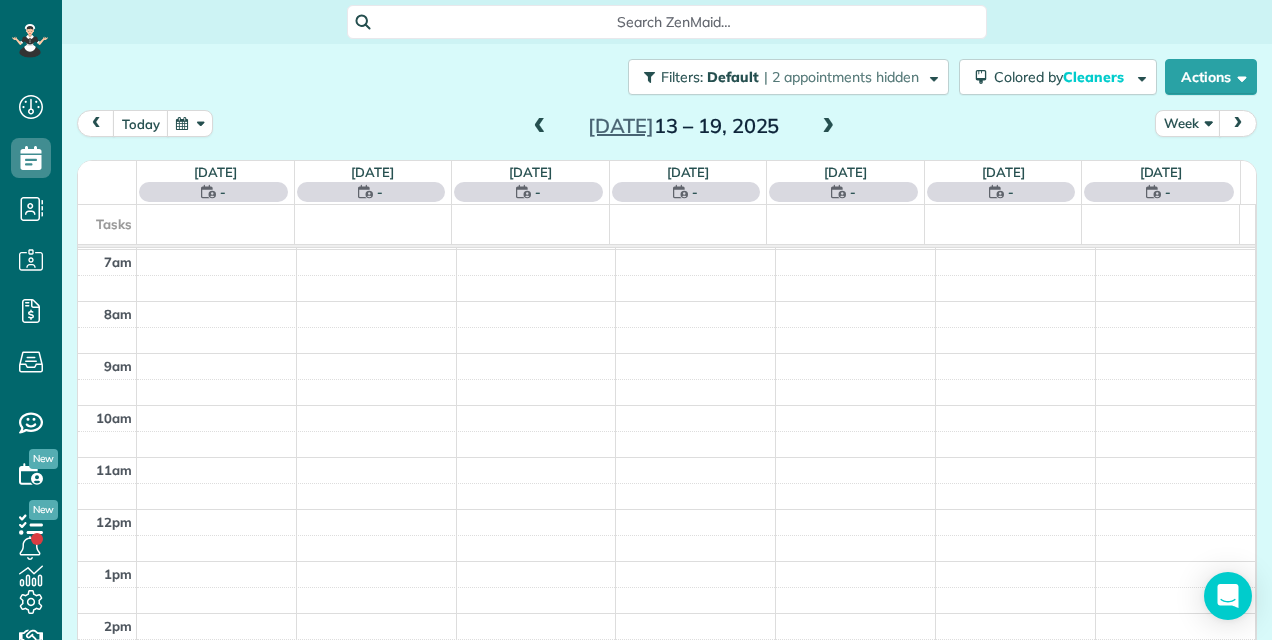 click at bounding box center (540, 127) 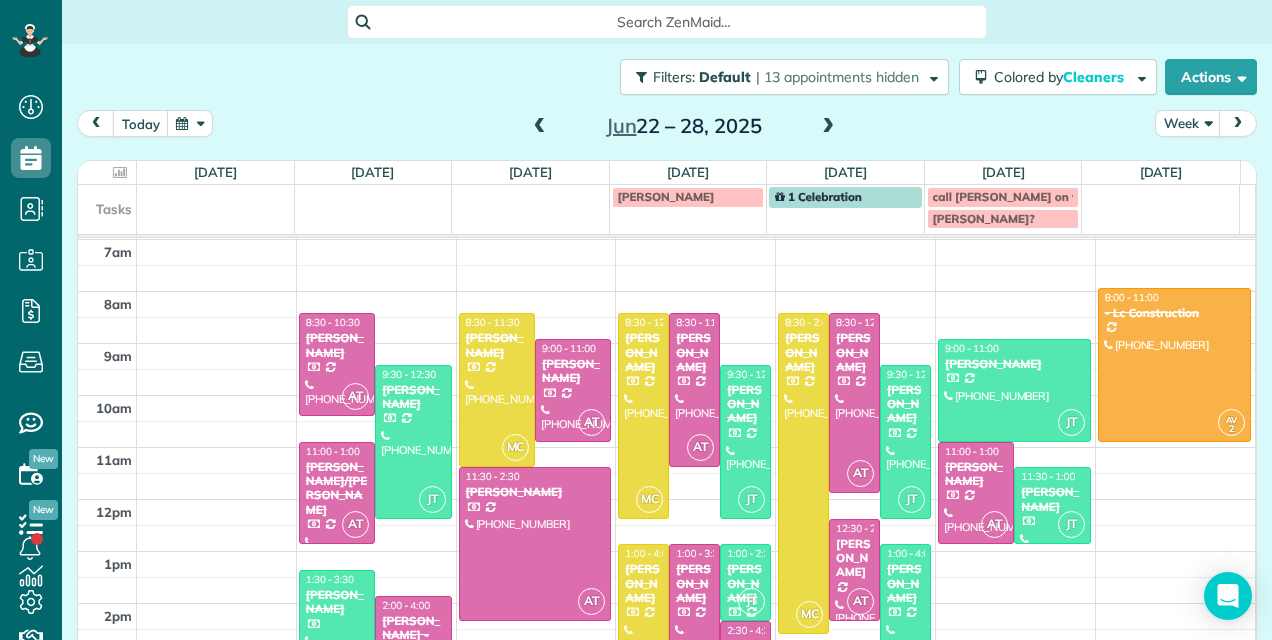 click at bounding box center [540, 127] 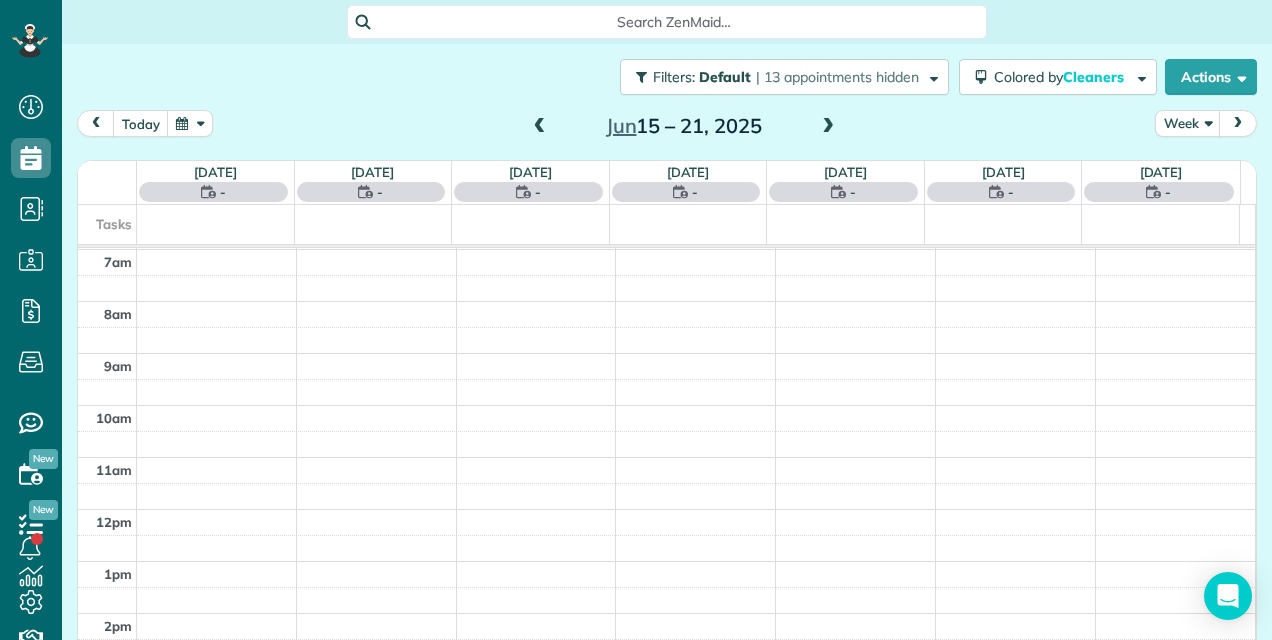 click at bounding box center [540, 127] 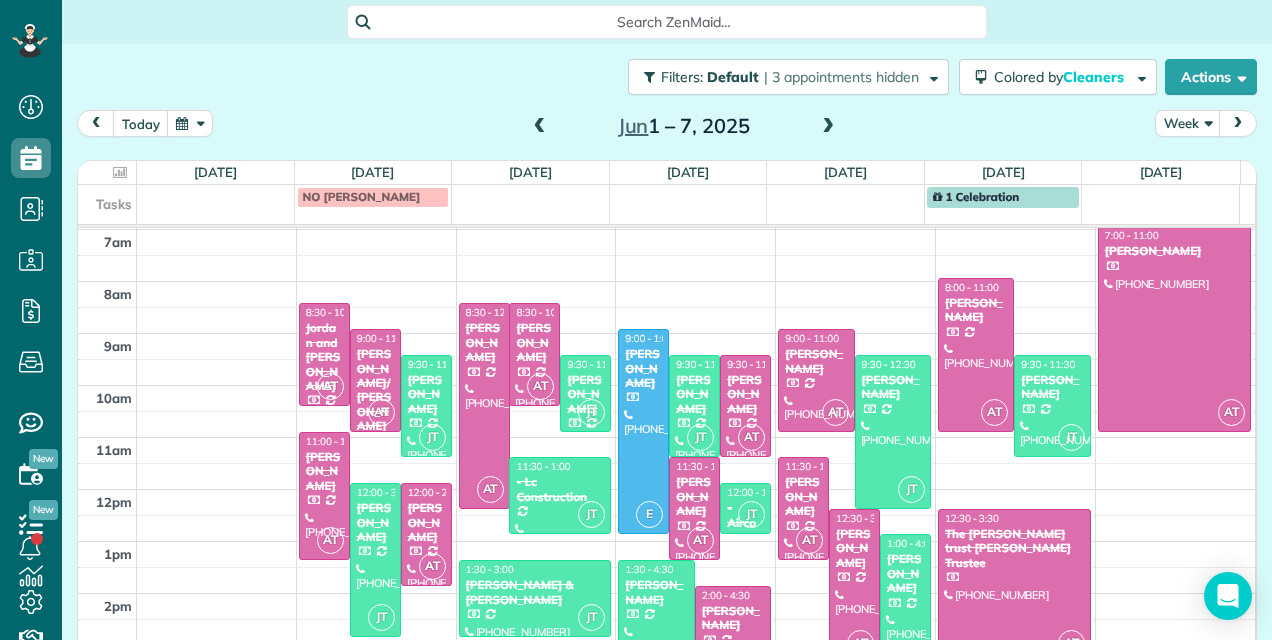 click at bounding box center (540, 127) 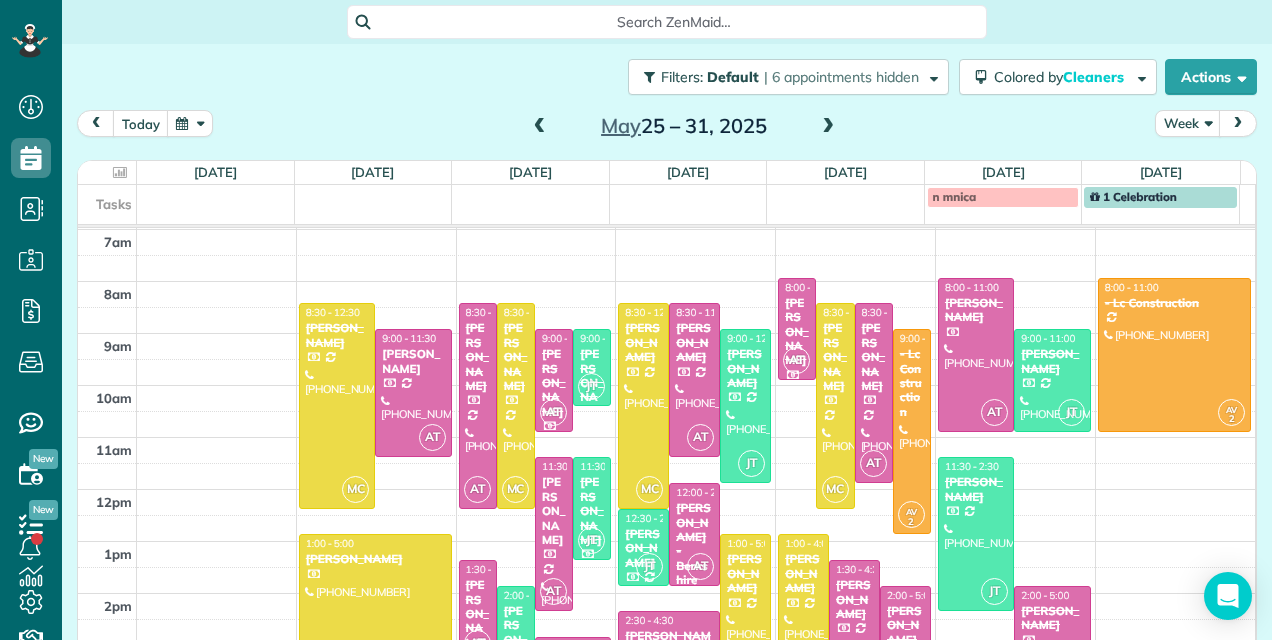 click at bounding box center [540, 127] 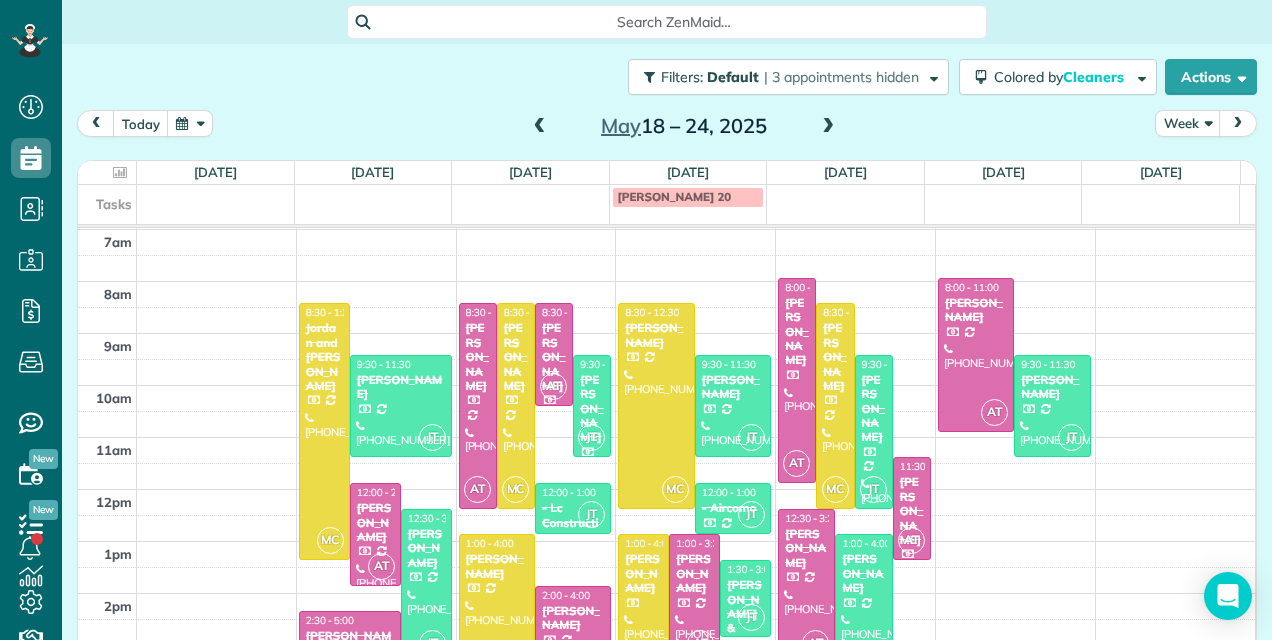 click at bounding box center [540, 127] 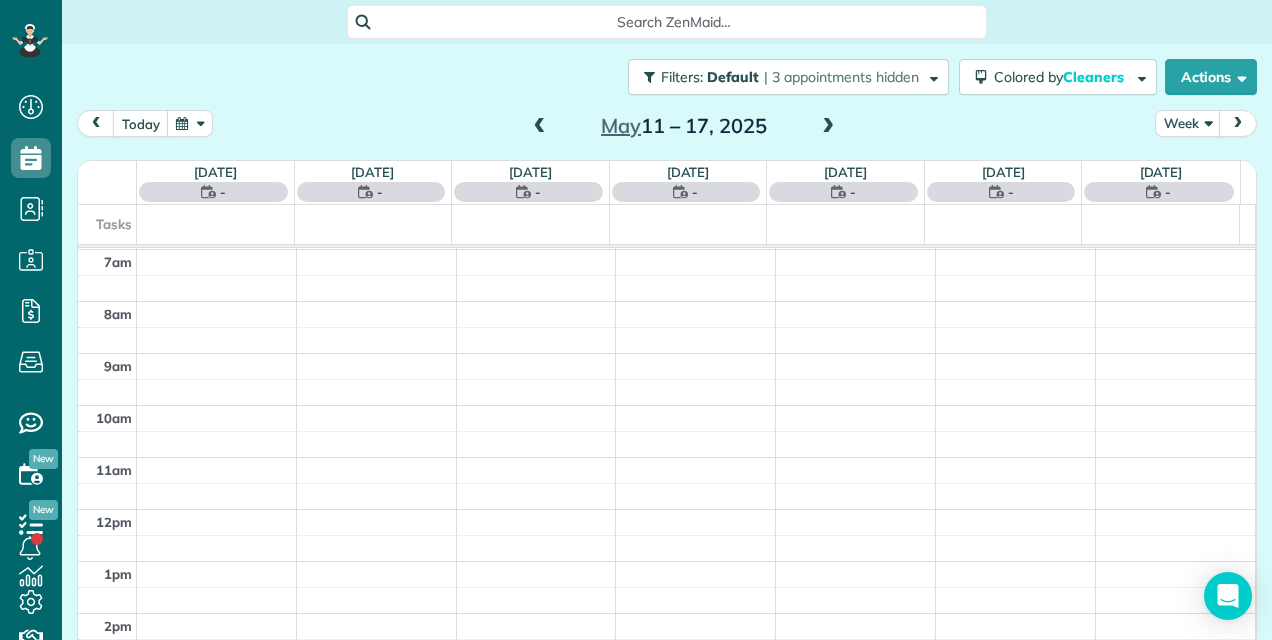 click at bounding box center (540, 127) 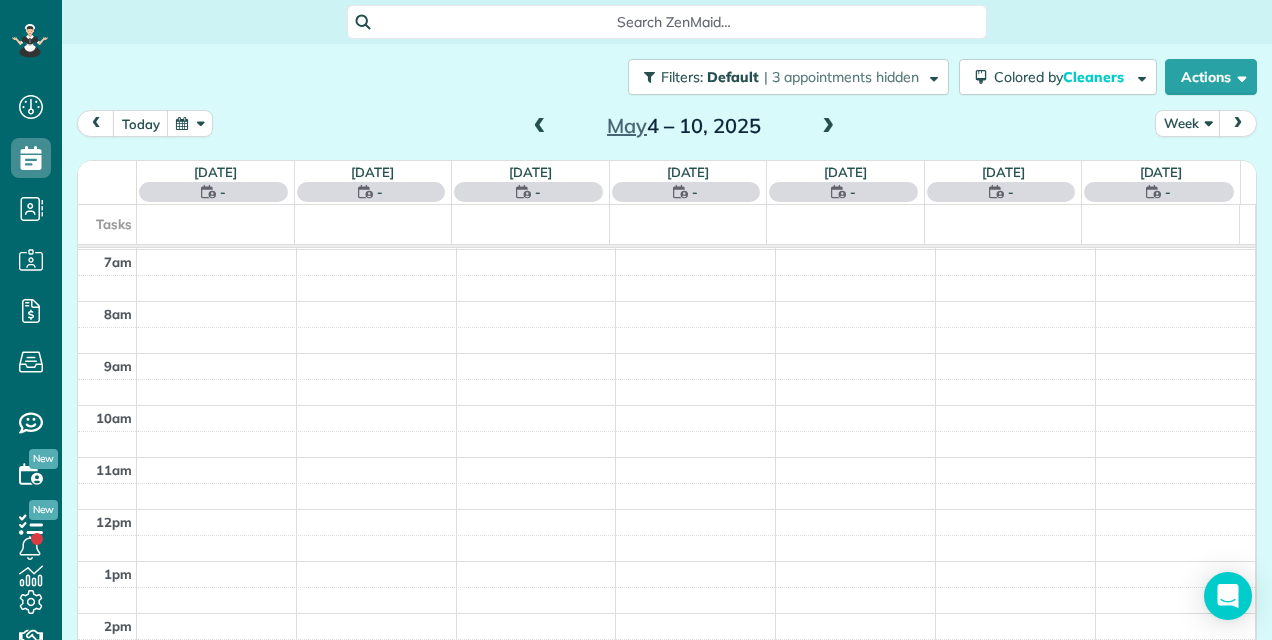 click at bounding box center (540, 127) 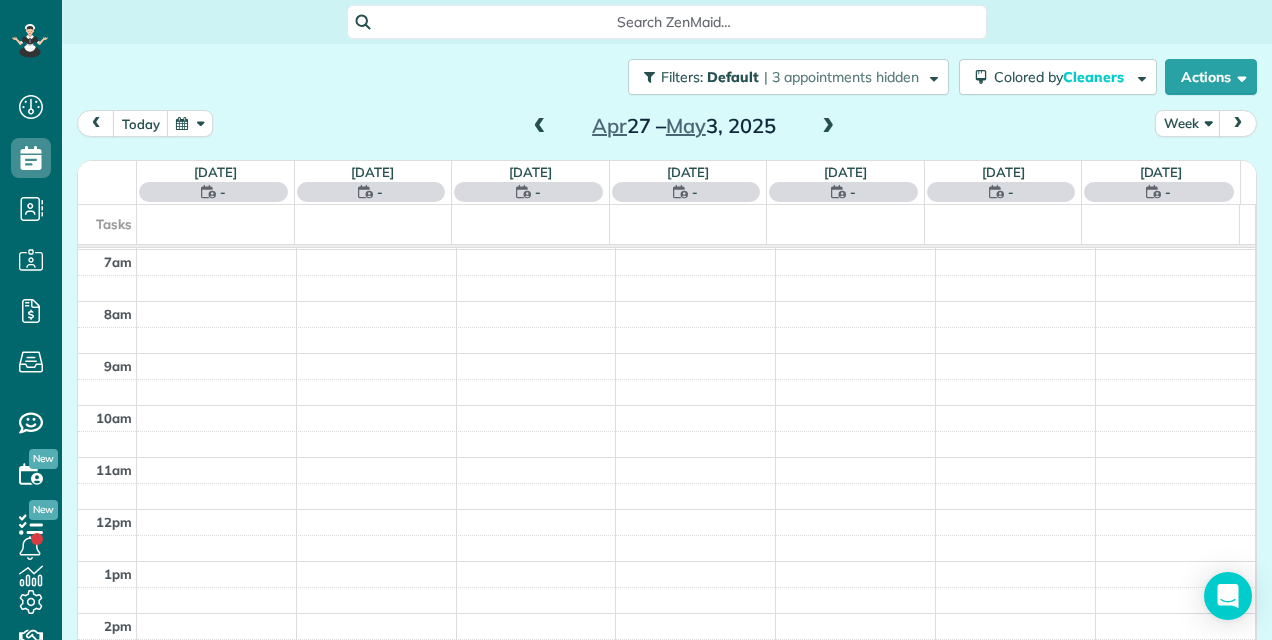 click at bounding box center [540, 127] 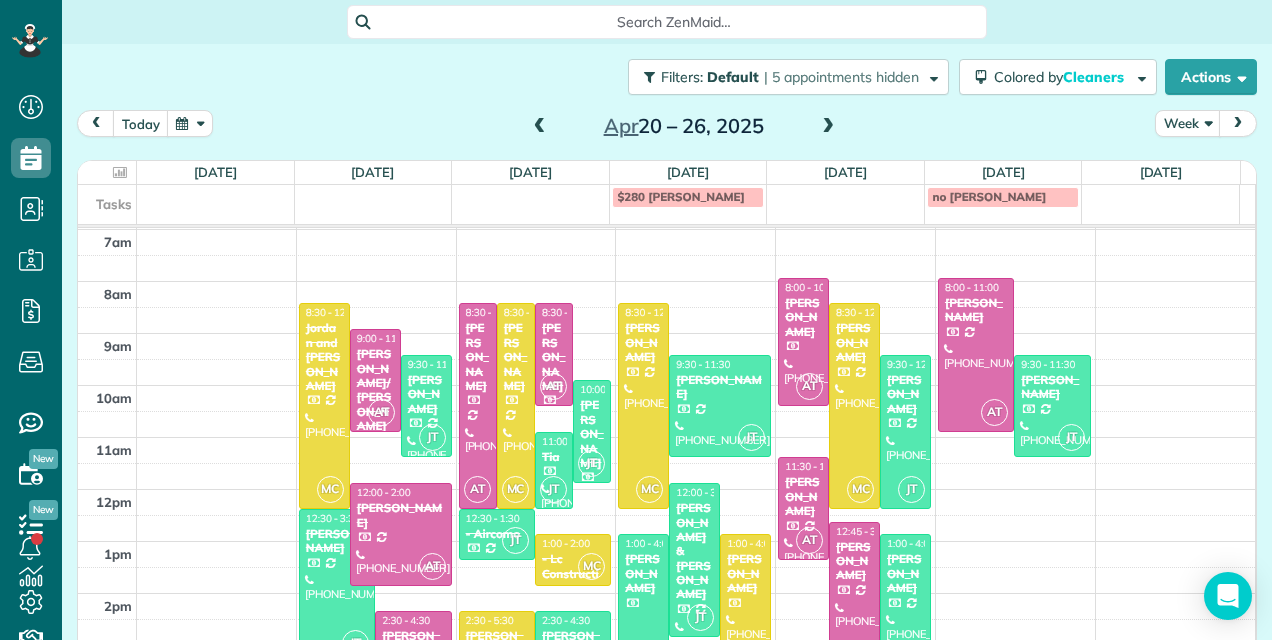 click at bounding box center (828, 127) 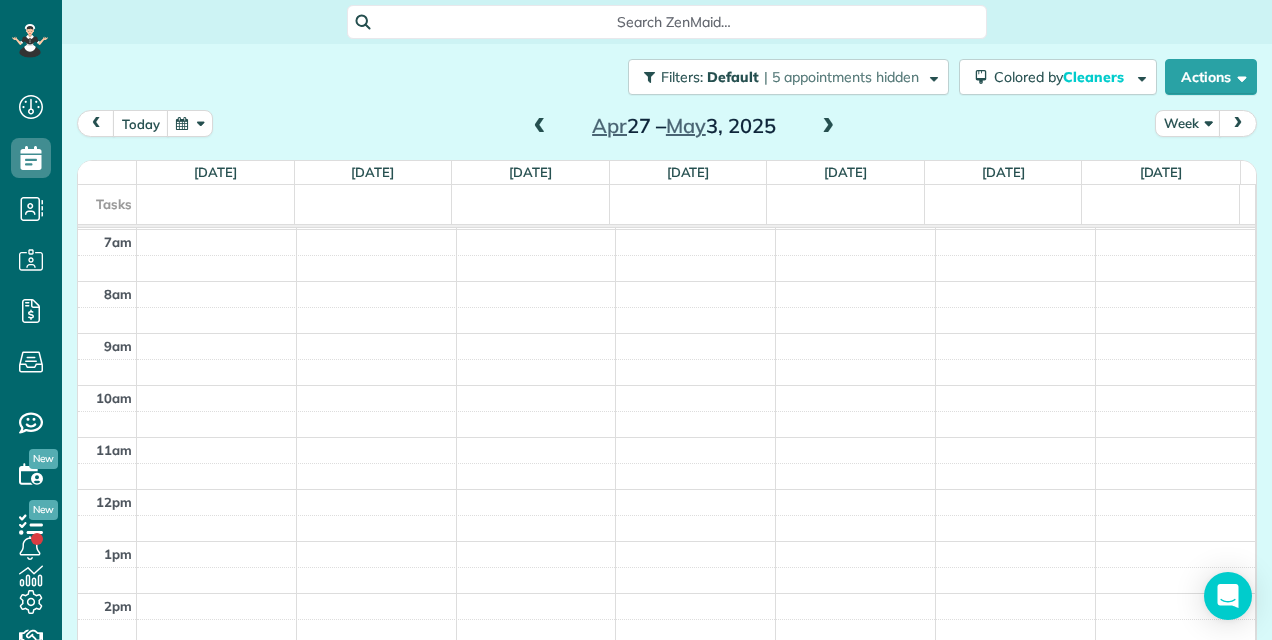 click at bounding box center [828, 127] 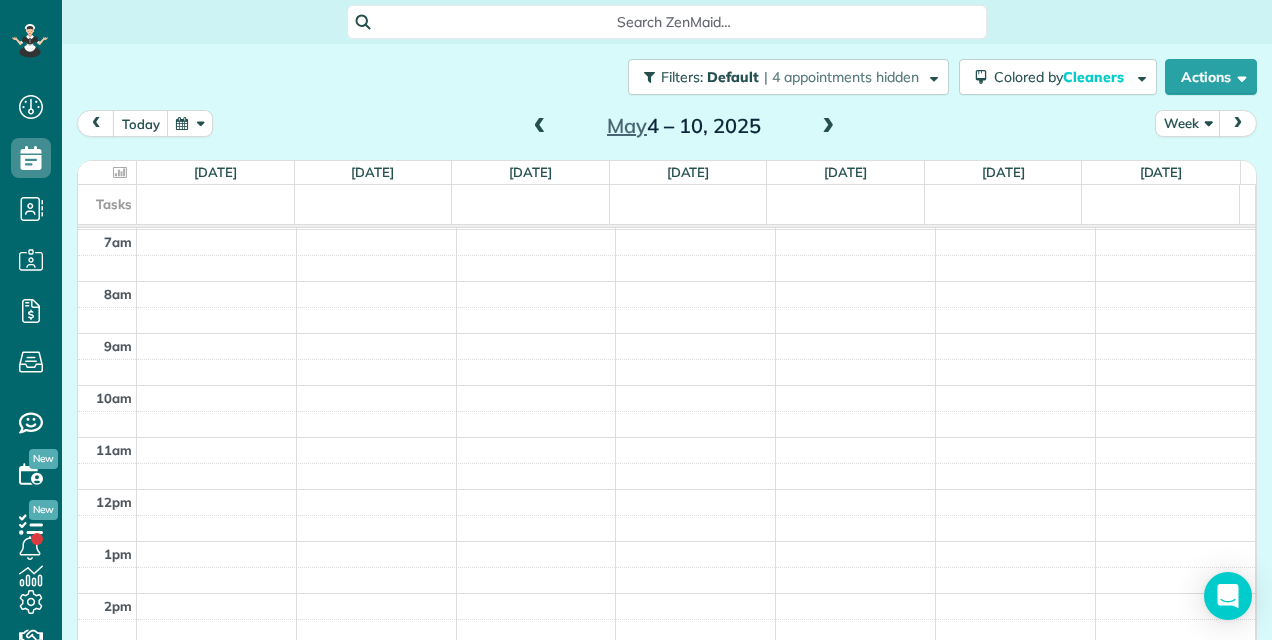 click at bounding box center [828, 127] 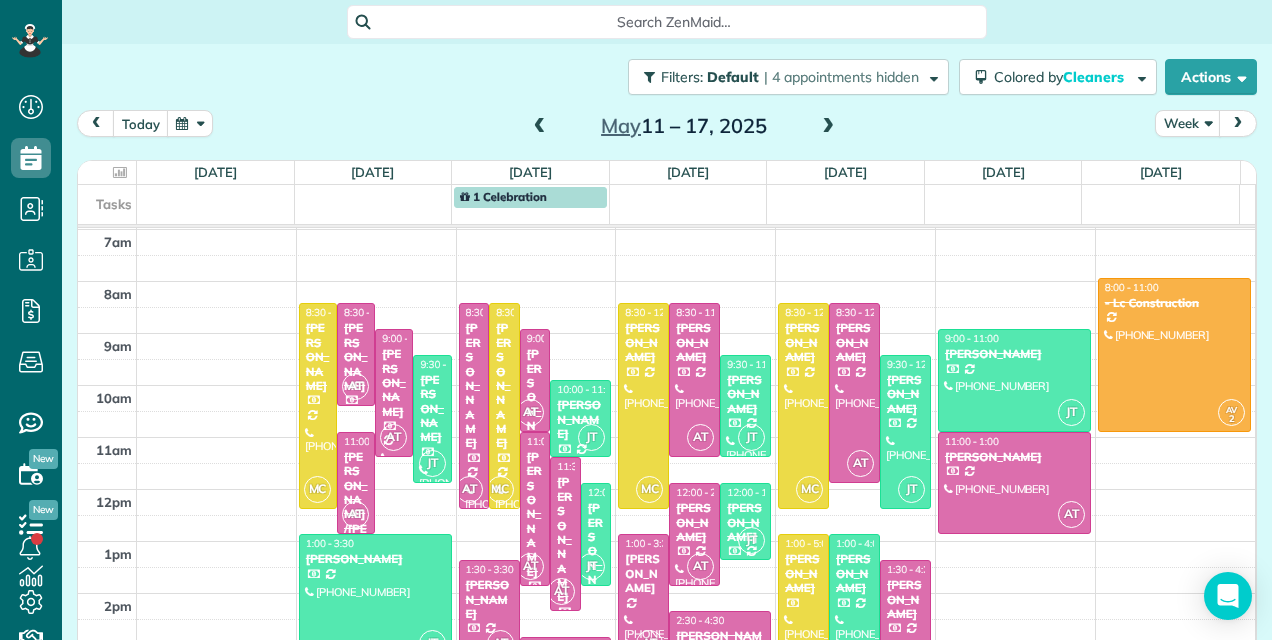 click at bounding box center [828, 127] 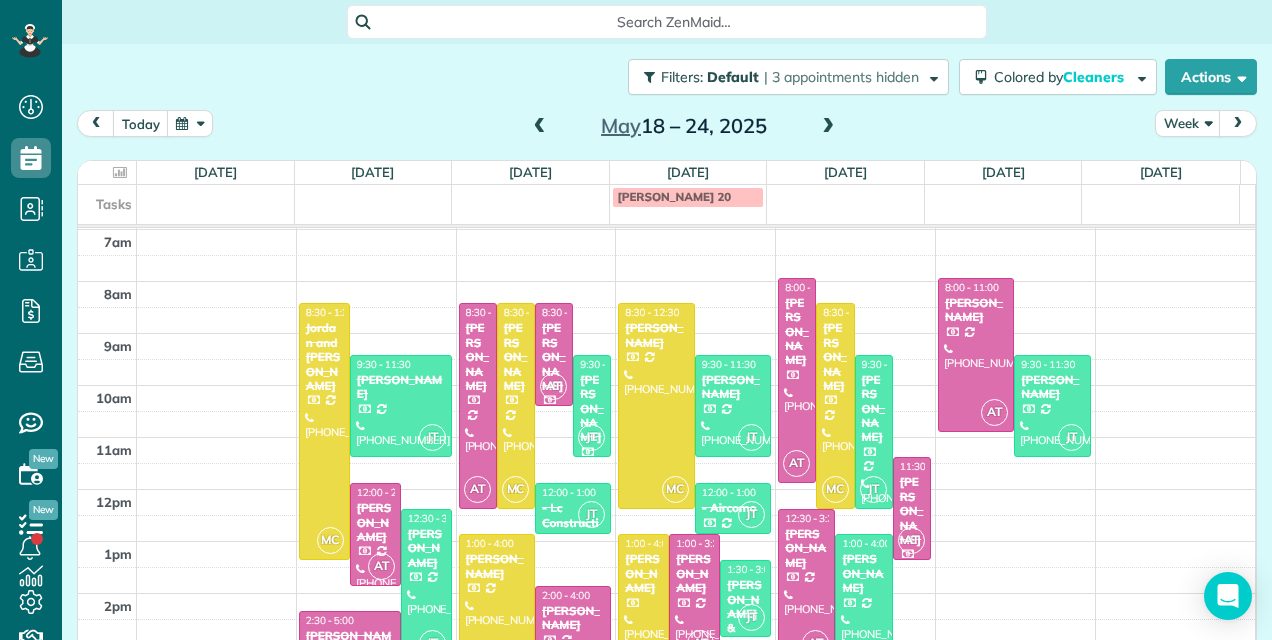 click at bounding box center (828, 127) 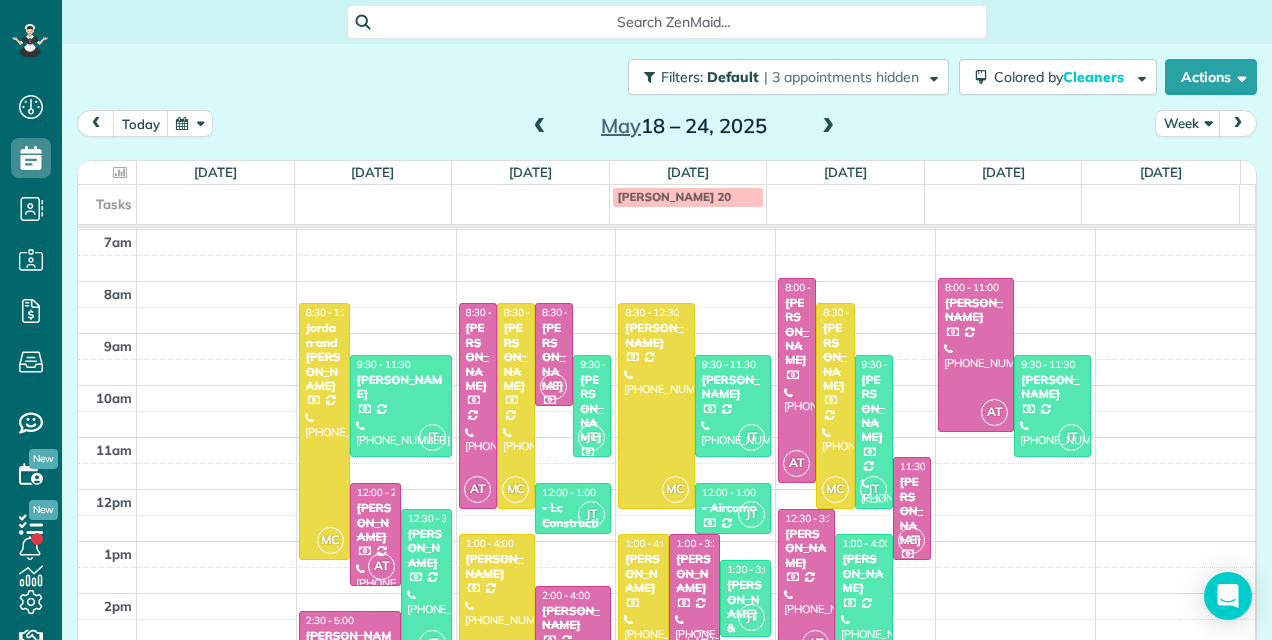 click at bounding box center [828, 127] 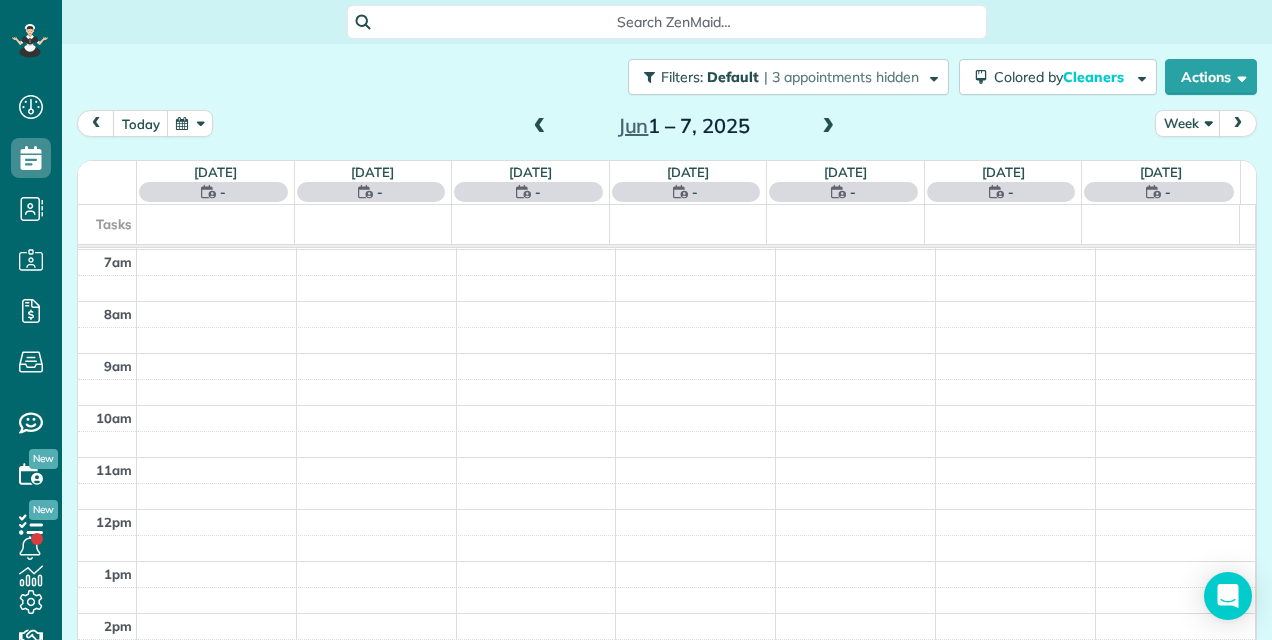 click at bounding box center [828, 127] 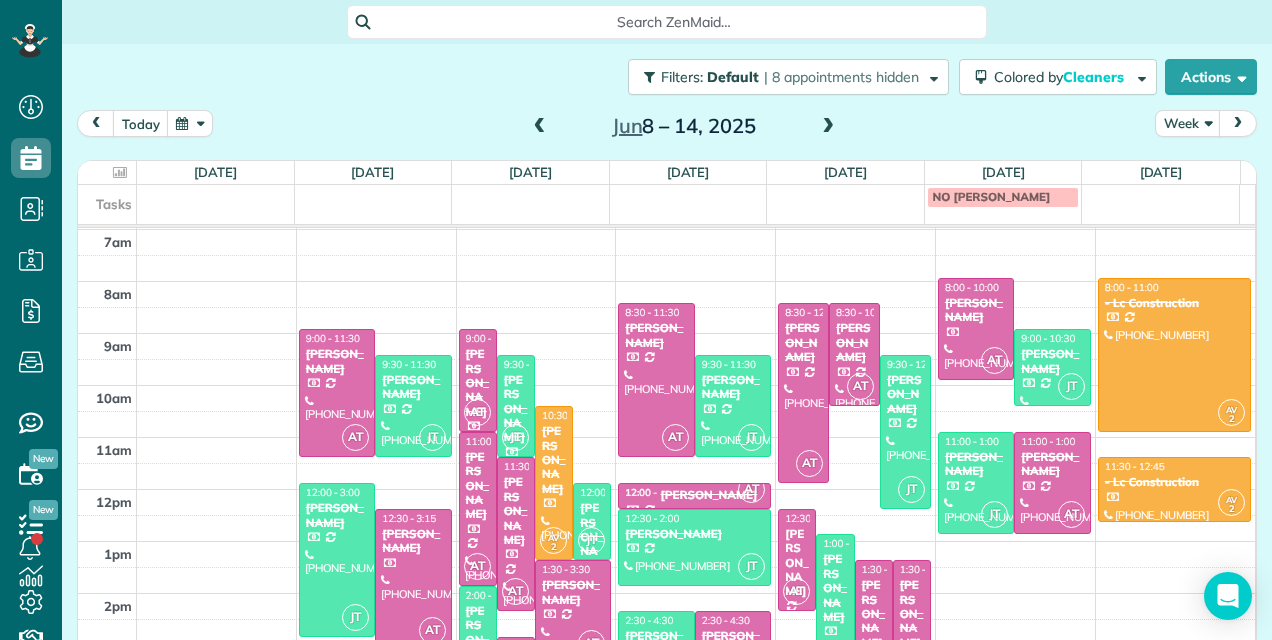 click at bounding box center [828, 127] 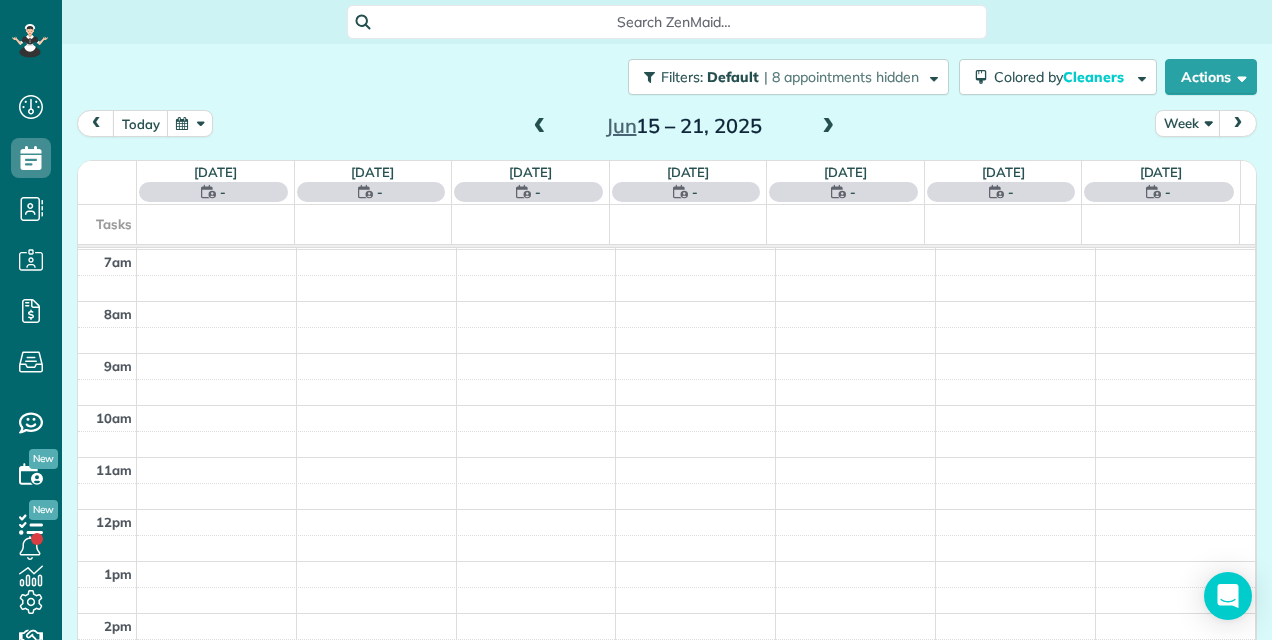 click at bounding box center [828, 127] 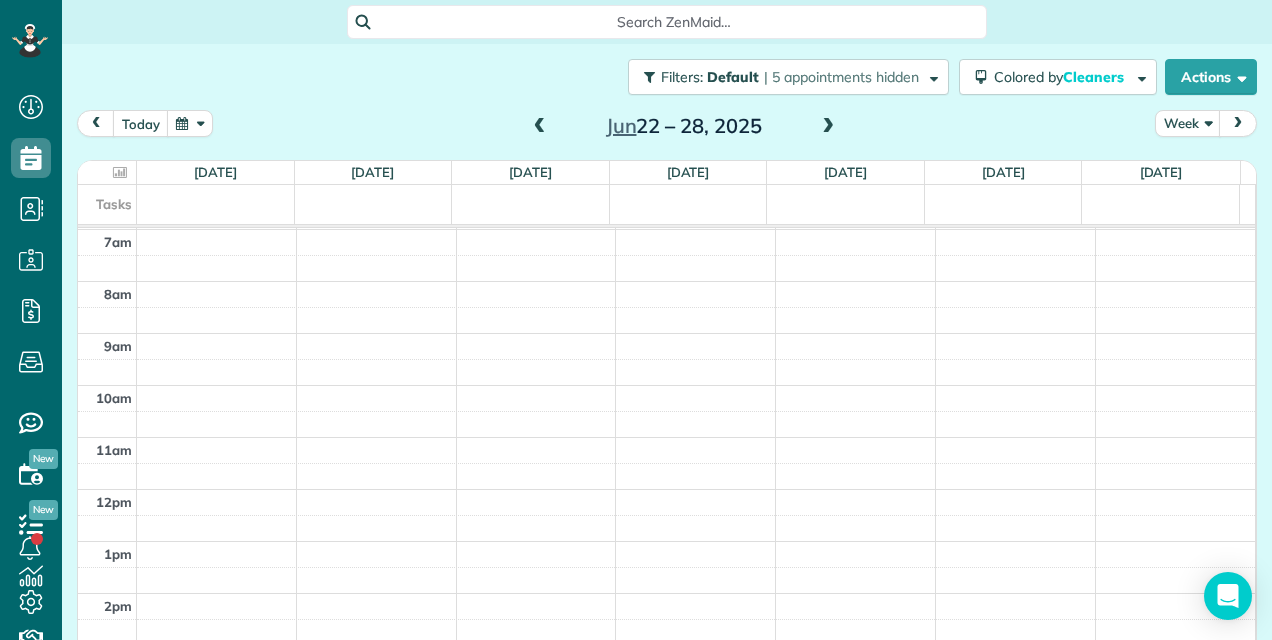 click at bounding box center (828, 127) 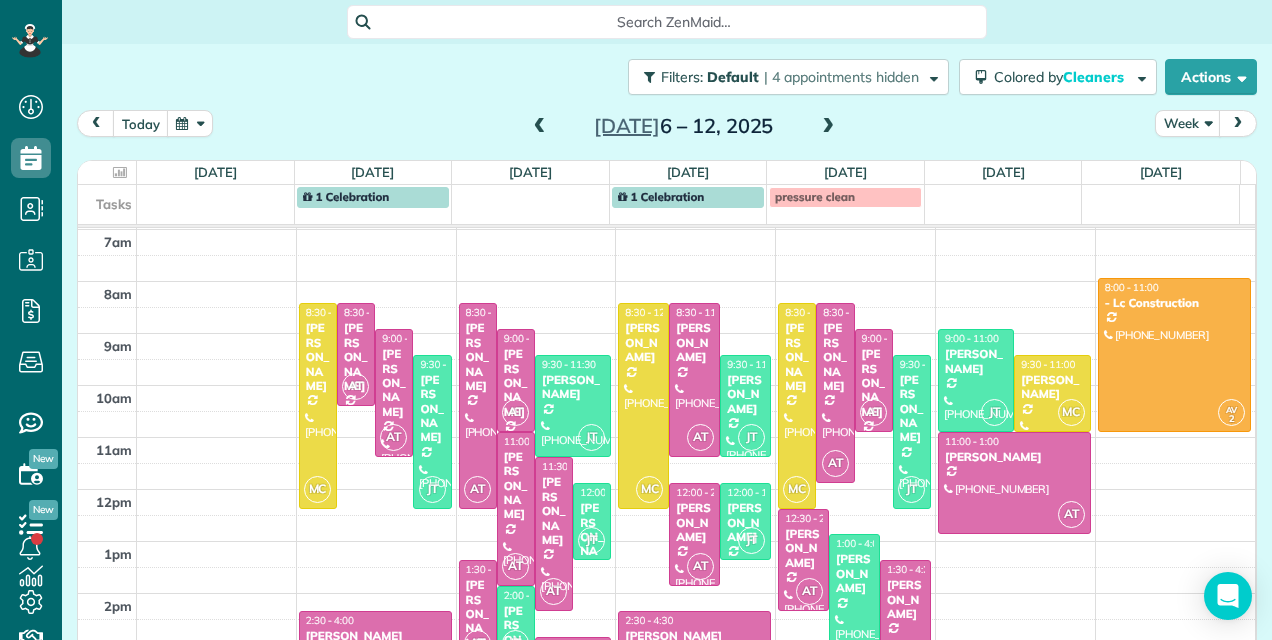 click at bounding box center [540, 127] 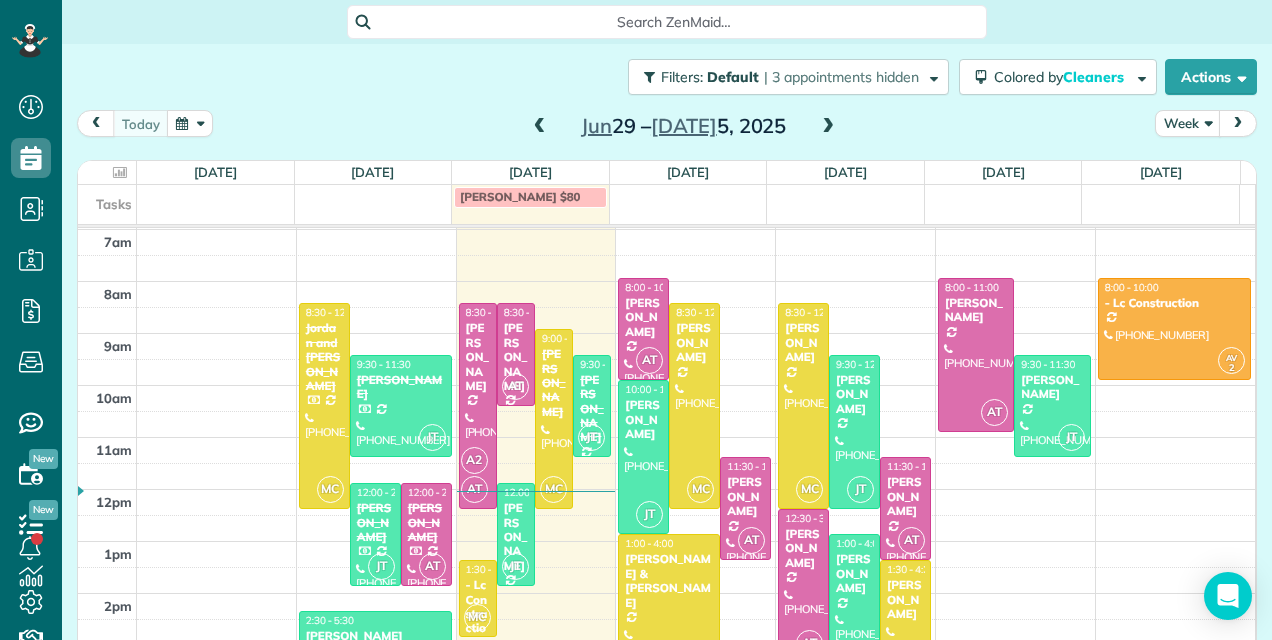 click at bounding box center (828, 127) 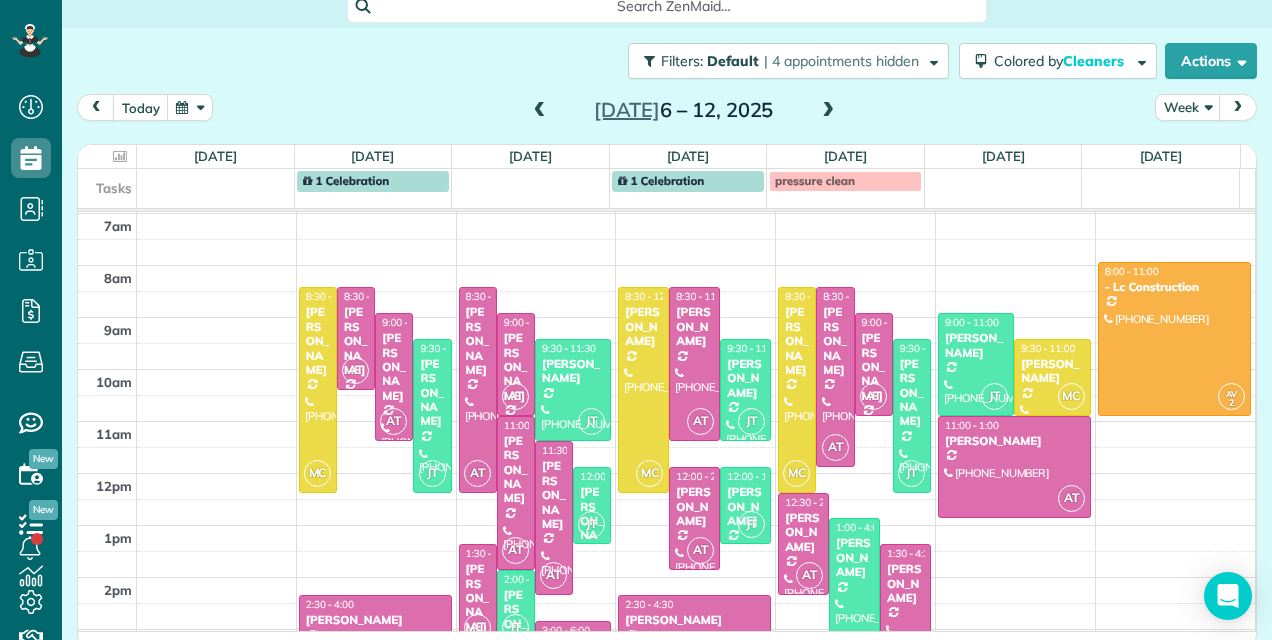 scroll, scrollTop: 26, scrollLeft: 0, axis: vertical 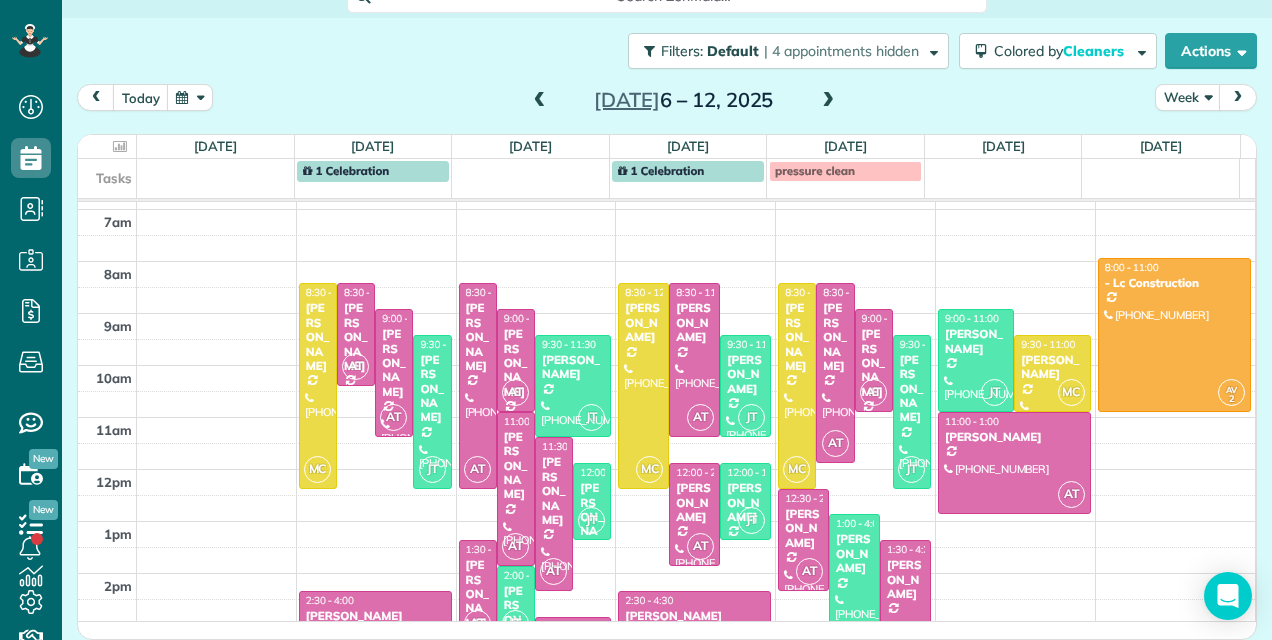 click at bounding box center (540, 101) 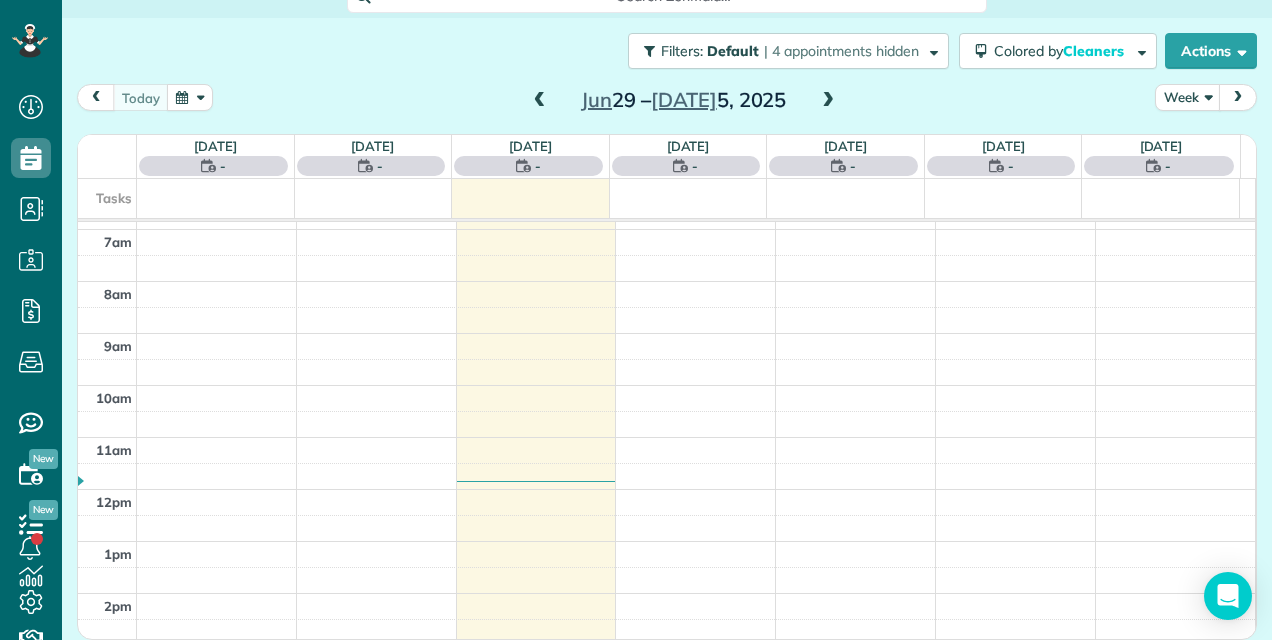 scroll, scrollTop: 258, scrollLeft: 0, axis: vertical 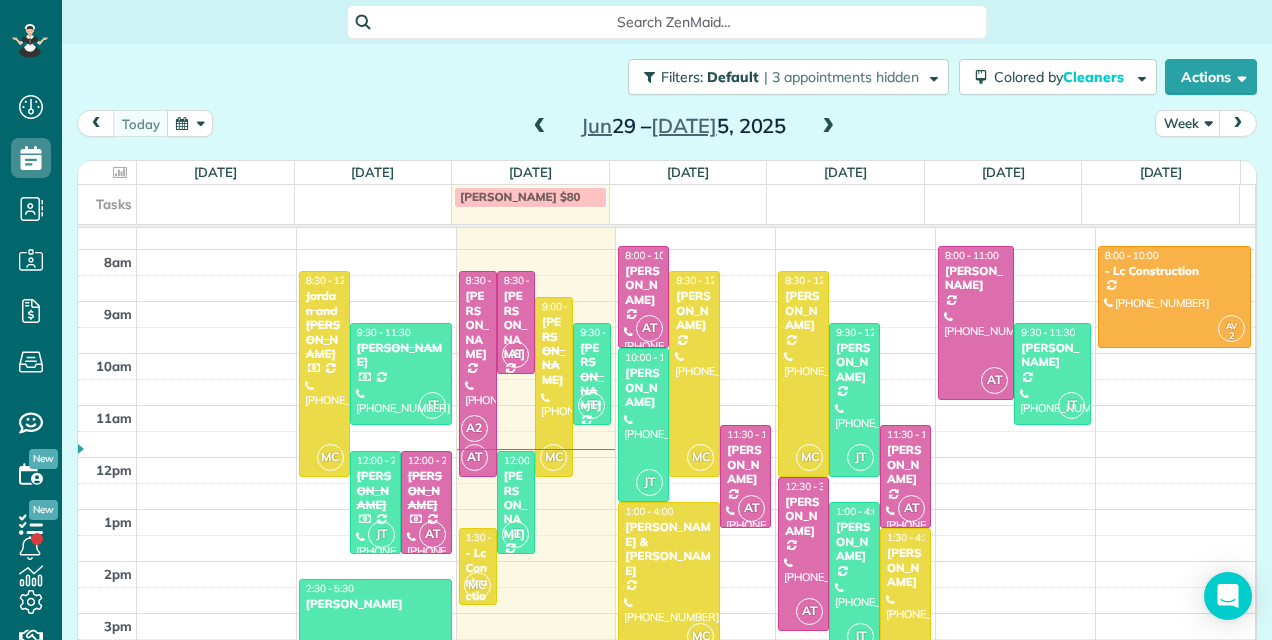 click on "[PERSON_NAME]" at bounding box center (375, 604) 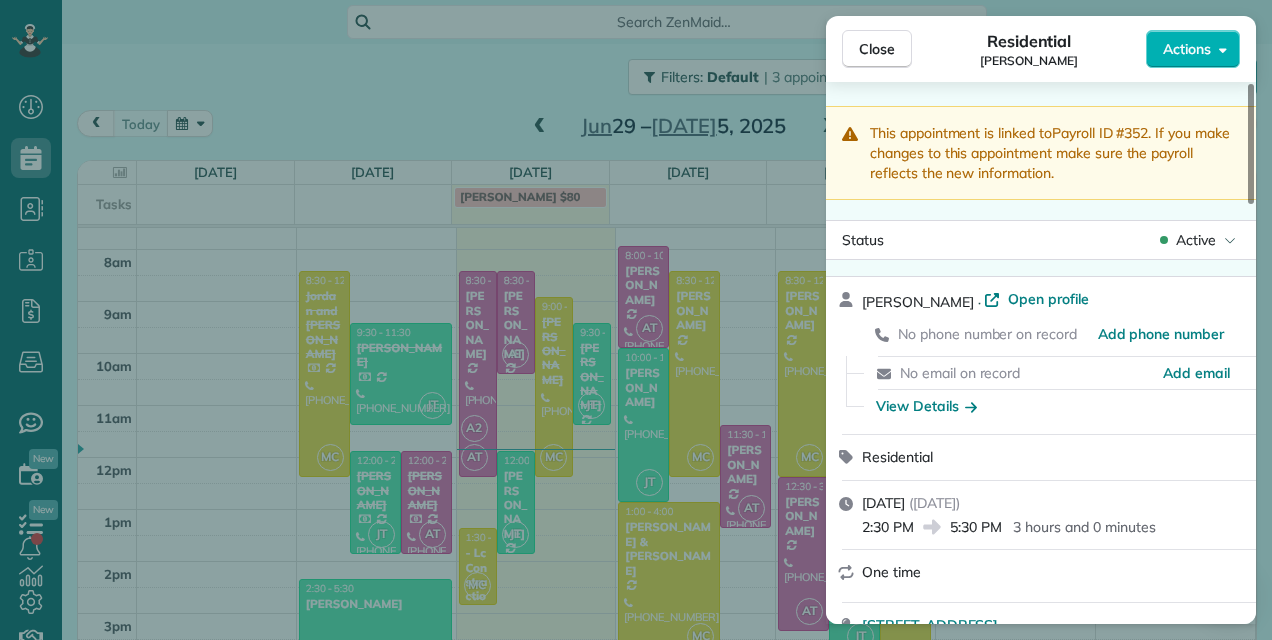 click on "This appointment is linked to  Payroll ID #352 .   If you make changes to this appointment make sure the payroll reflects the new information. Status Active Roger Yespy · Open profile No phone number on record Add phone number No email on record Add email View Details Residential Monday, June 30, 2025 ( yesterday ) 2:30 PM 5:30 PM 3 hours and 0 minutes One time 5086 Bright Galaxy Lane Greenacres FL 33463 Service was not rated yet Cleaners Time in and out Assign Invite Team No team assigned yet Cleaners JSC CLEANING TEAM   2:30 PM 5:30 PM Checklist Try Now Keep this appointment up to your standards. Stay on top of every detail, keep your cleaners organised, and your client happy. Assign a checklist Watch a 5 min demo Billing Billing actions Price $0.00 Overcharge $0.00 Discount $0.00 Coupon discount - Primary tax - Secondary tax - Total appointment price $0.00 Tips collected New feature! $0.00 Mark as paid Total including tip $0.00 Get paid online in no-time! Send an invoice and reward your cleaners with tips" at bounding box center (1041, 1299) 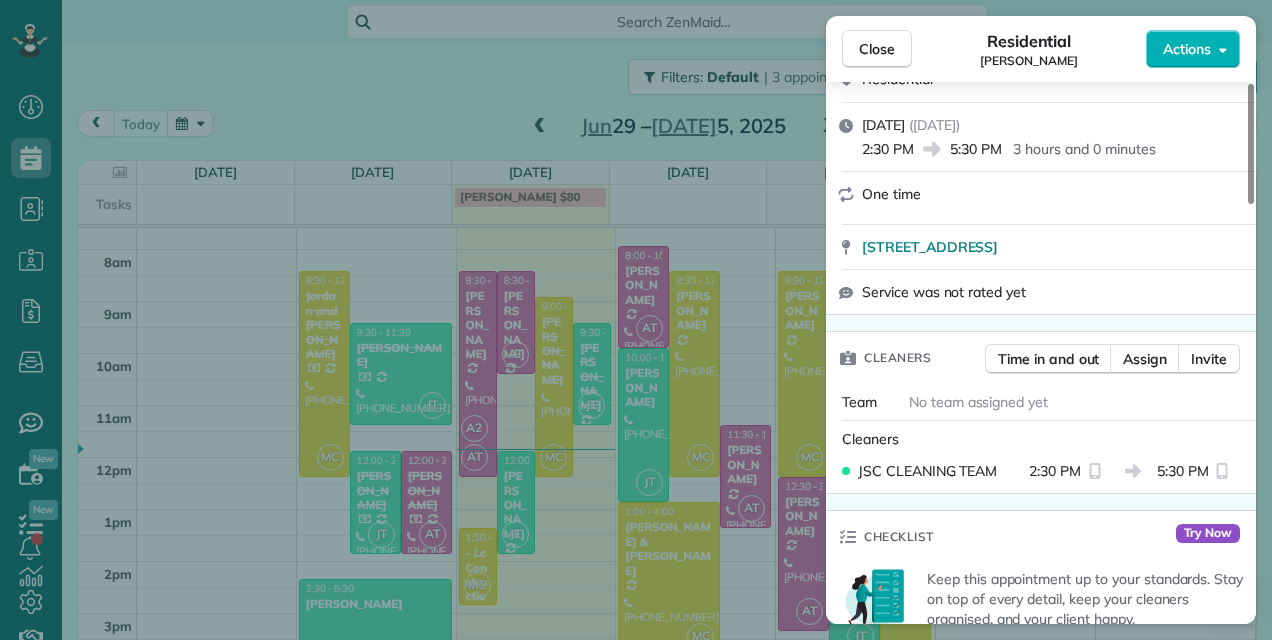 scroll, scrollTop: 400, scrollLeft: 0, axis: vertical 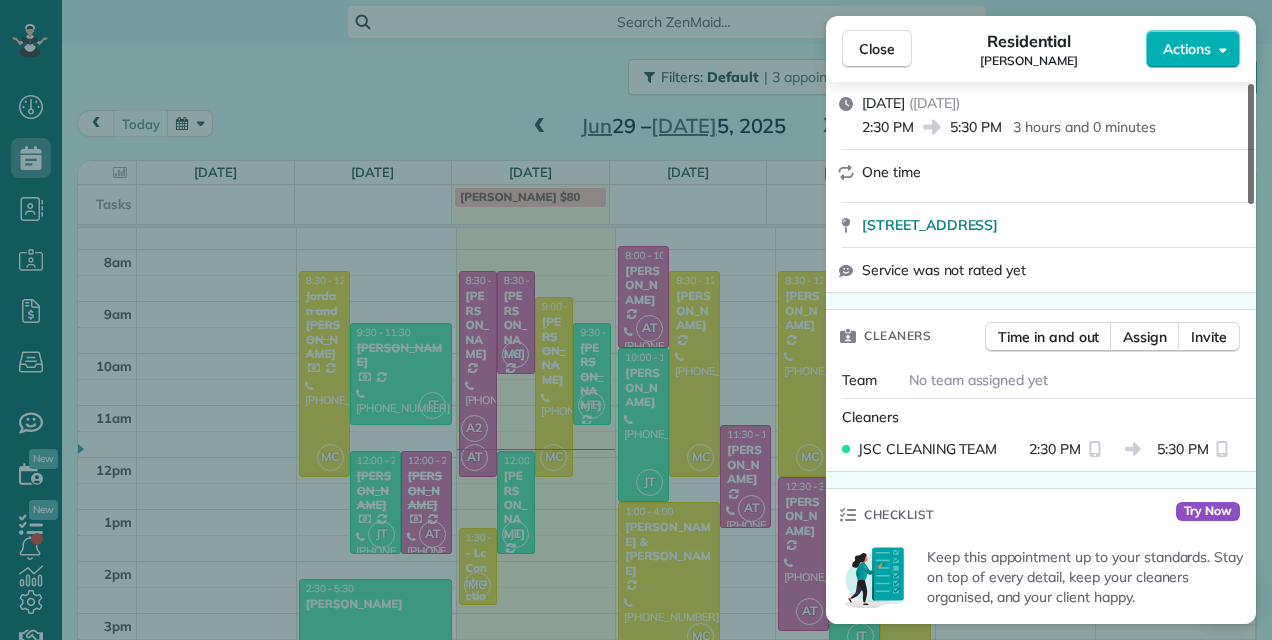 click at bounding box center (1251, 144) 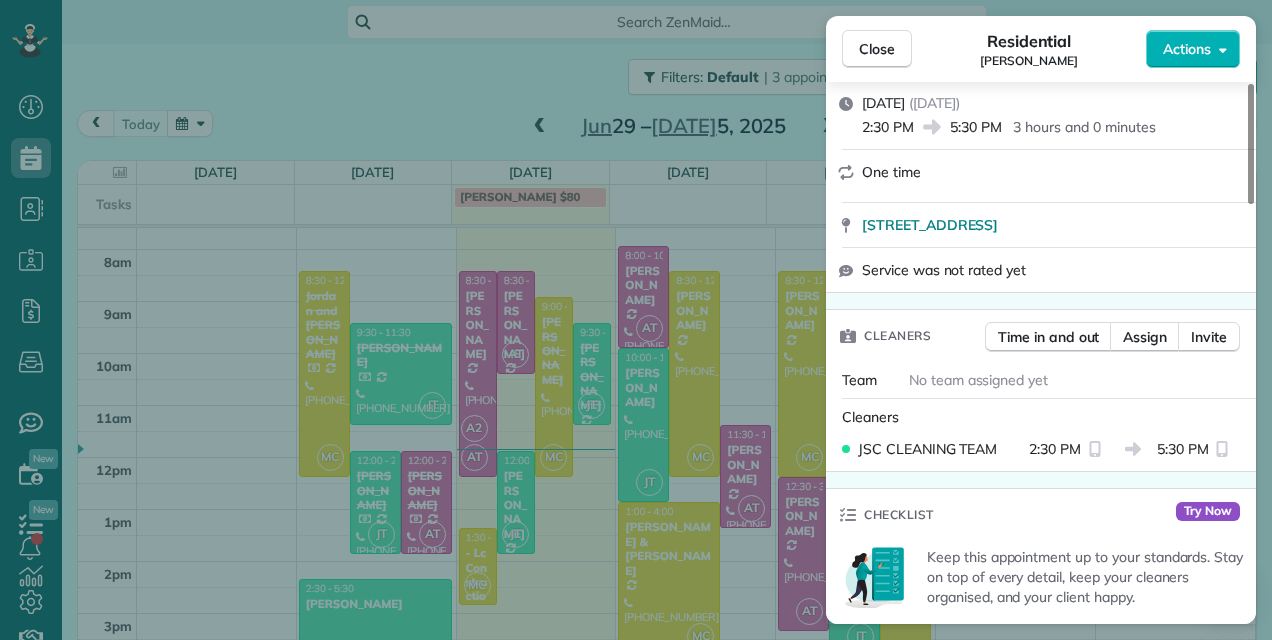 click on "Close Residential Roger Yespy Actions This appointment is linked to  Payroll ID #352 .   If you make changes to this appointment make sure the payroll reflects the new information. Status Active Roger Yespy · Open profile No phone number on record Add phone number No email on record Add email View Details Residential Monday, June 30, 2025 ( yesterday ) 2:30 PM 5:30 PM 3 hours and 0 minutes One time 5086 Bright Galaxy Lane Greenacres FL 33463 Service was not rated yet Cleaners Time in and out Assign Invite Team No team assigned yet Cleaners JSC CLEANING TEAM   2:30 PM 5:30 PM Checklist Try Now Keep this appointment up to your standards. Stay on top of every detail, keep your cleaners organised, and your client happy. Assign a checklist Watch a 5 min demo Billing Billing actions Price $0.00 Overcharge $0.00 Discount $0.00 Coupon discount - Primary tax - Secondary tax - Total appointment price $0.00 Tips collected New feature! $0.00 Mark as paid Total including tip $0.00 Get paid online in no-time! No No Notes" at bounding box center (636, 320) 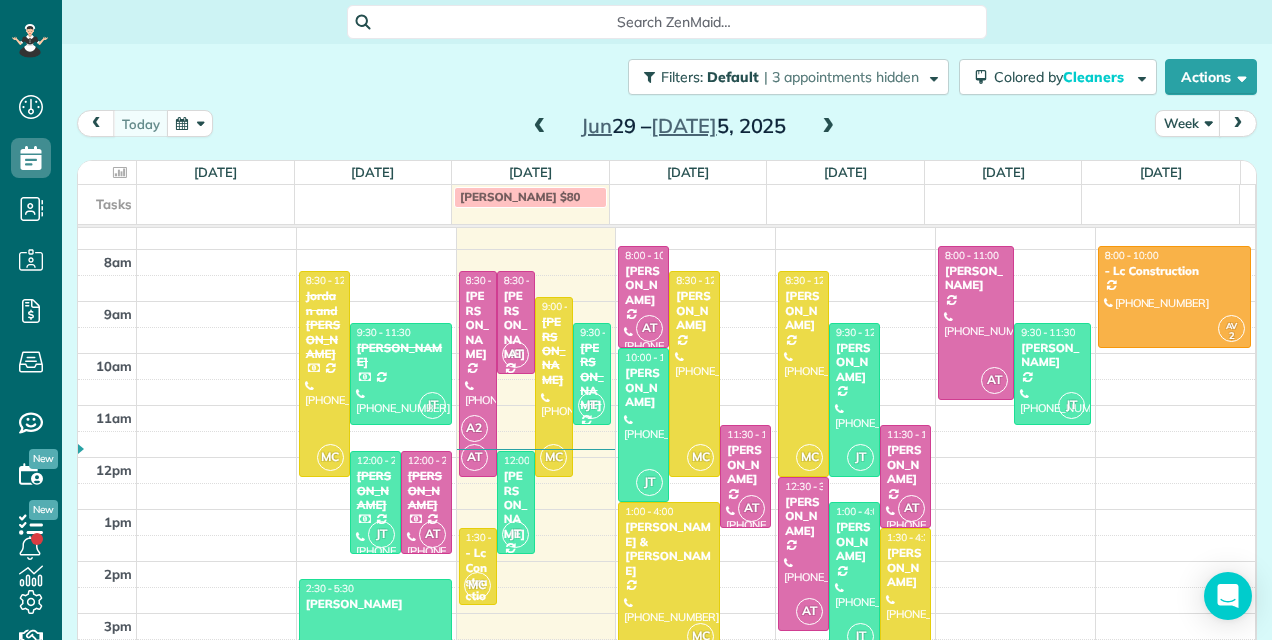 click on "2:30 - 5:30" at bounding box center [375, 588] 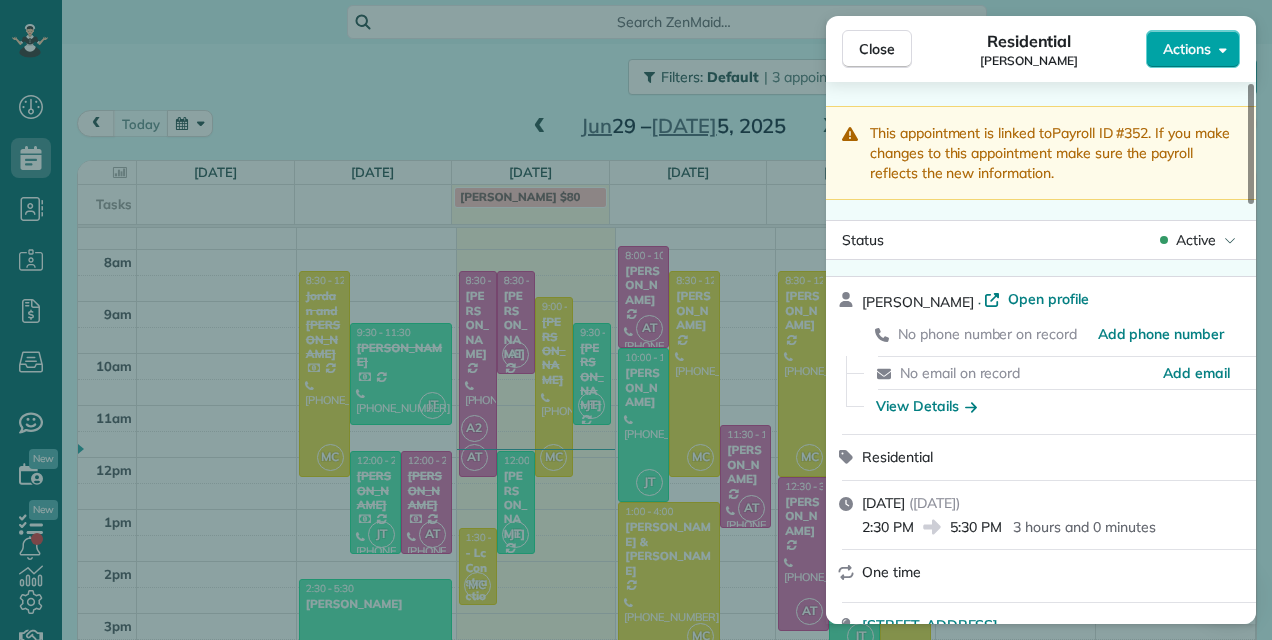 click on "Actions" at bounding box center (1187, 49) 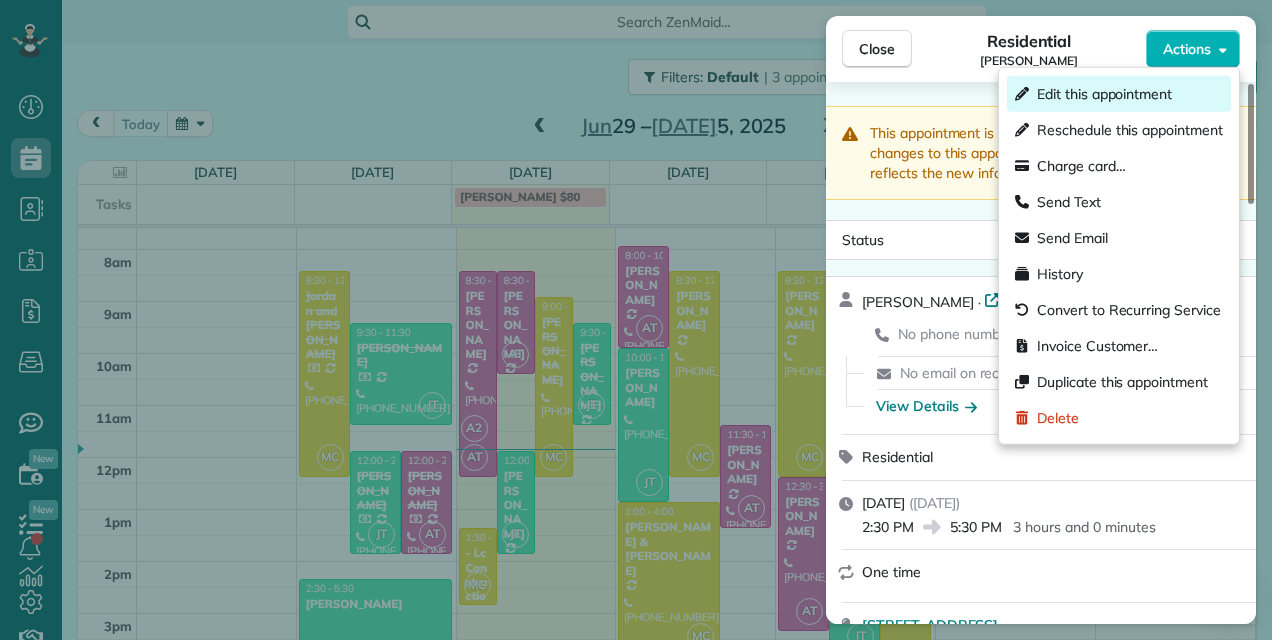 click on "Edit this appointment" at bounding box center (1119, 94) 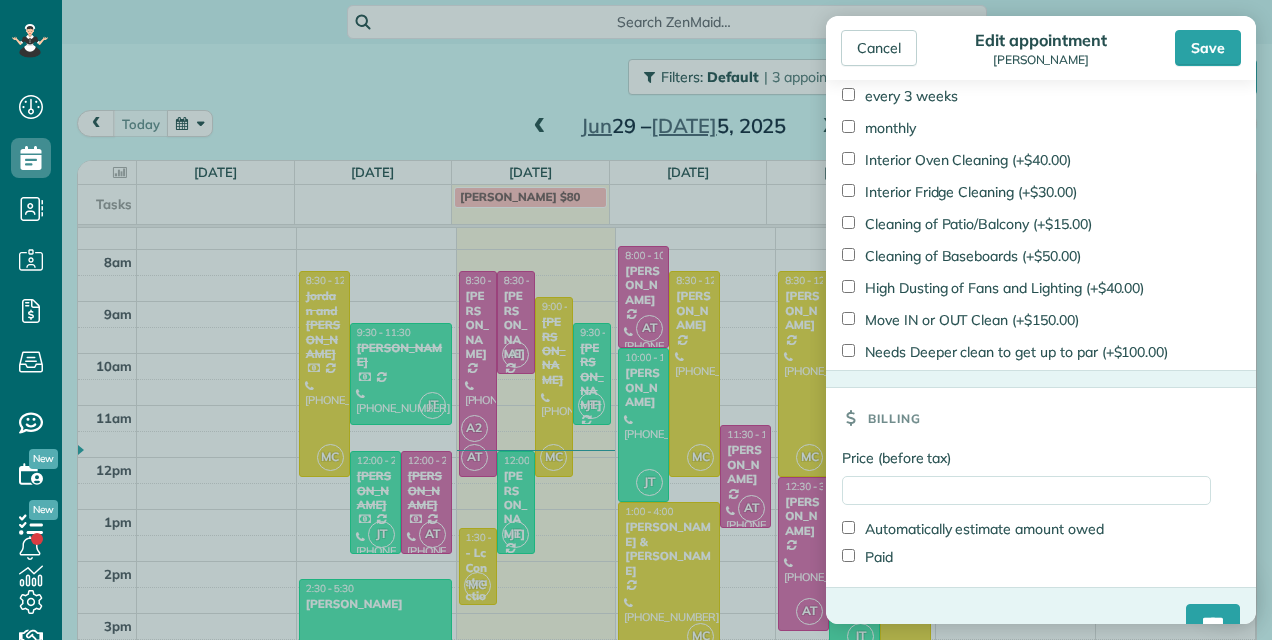 scroll, scrollTop: 1469, scrollLeft: 0, axis: vertical 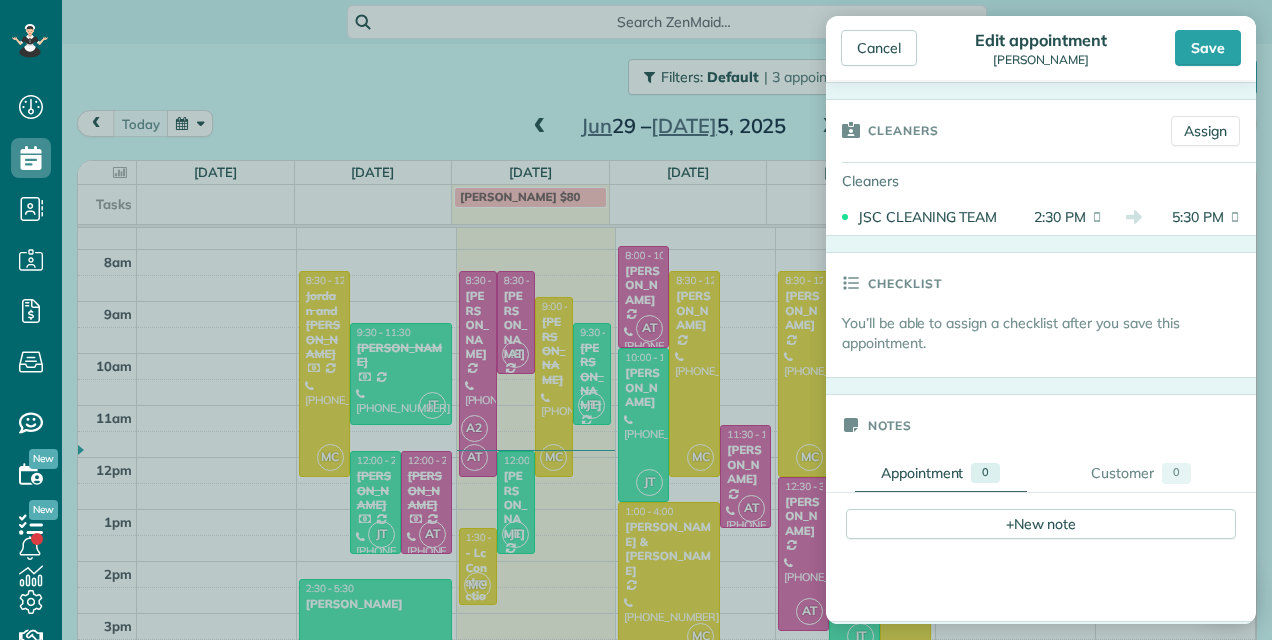 click on "2:30 PM" at bounding box center [1052, 217] 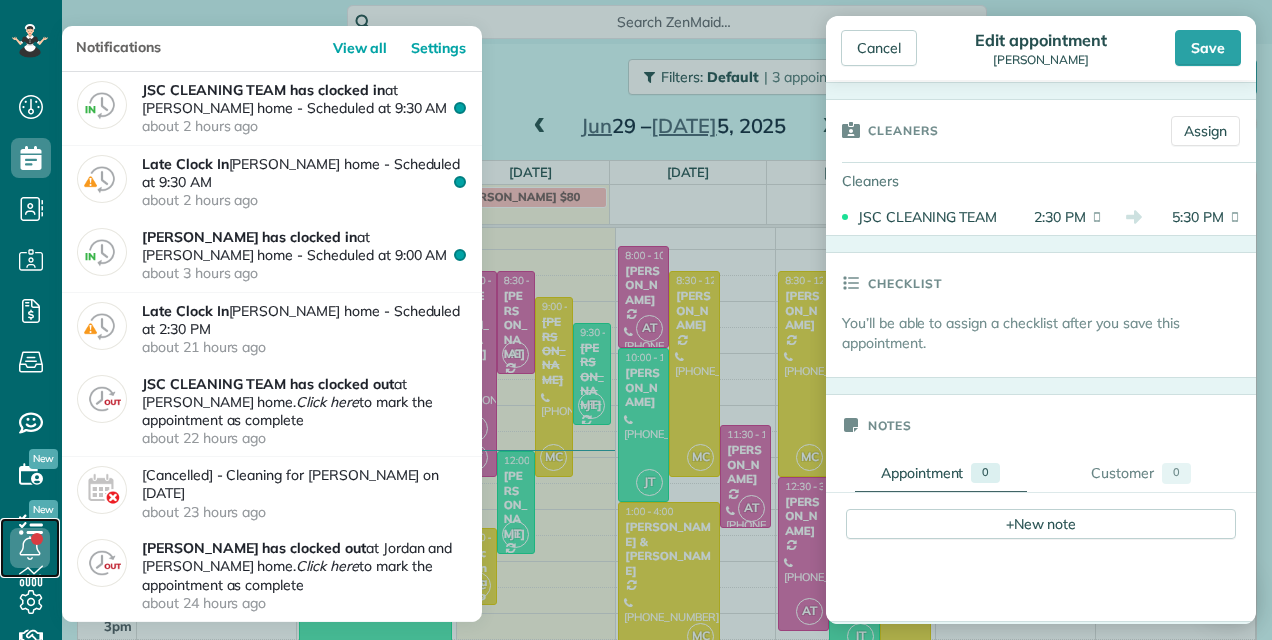 click at bounding box center [30, 548] 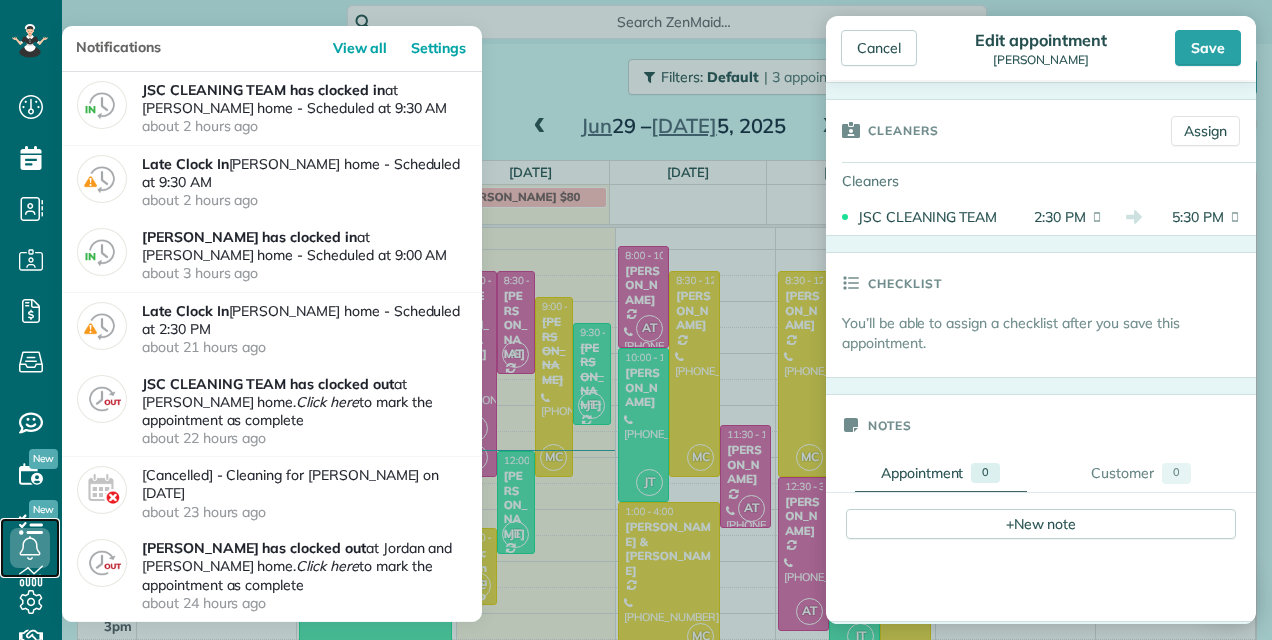 click 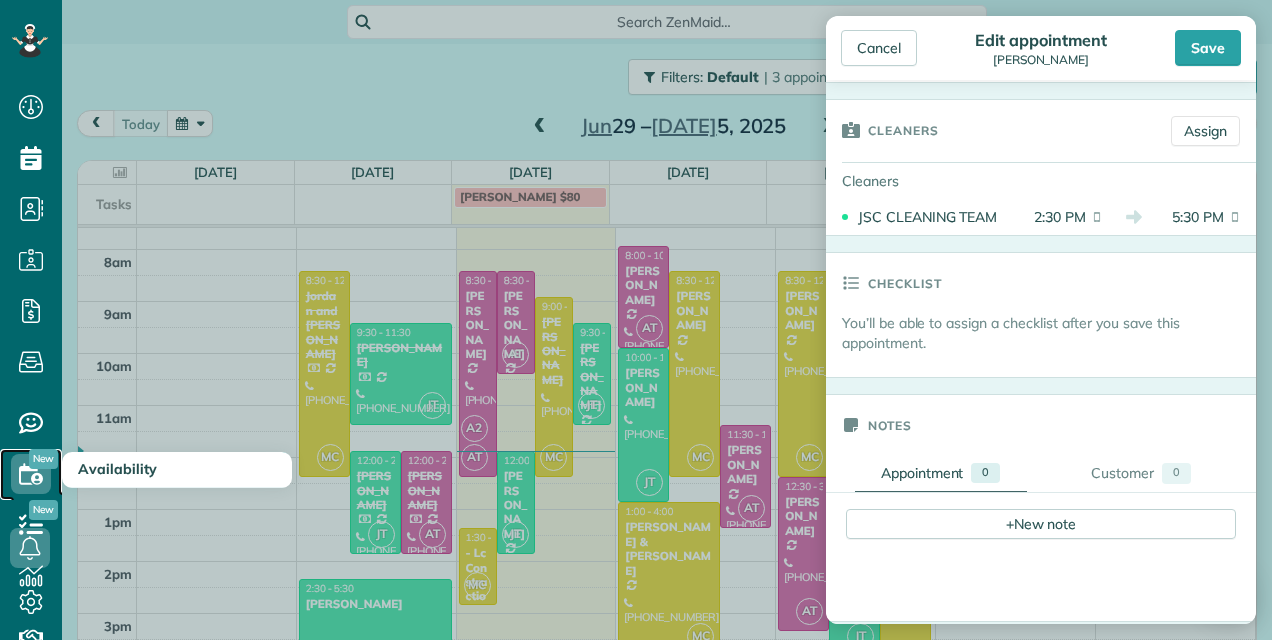 click 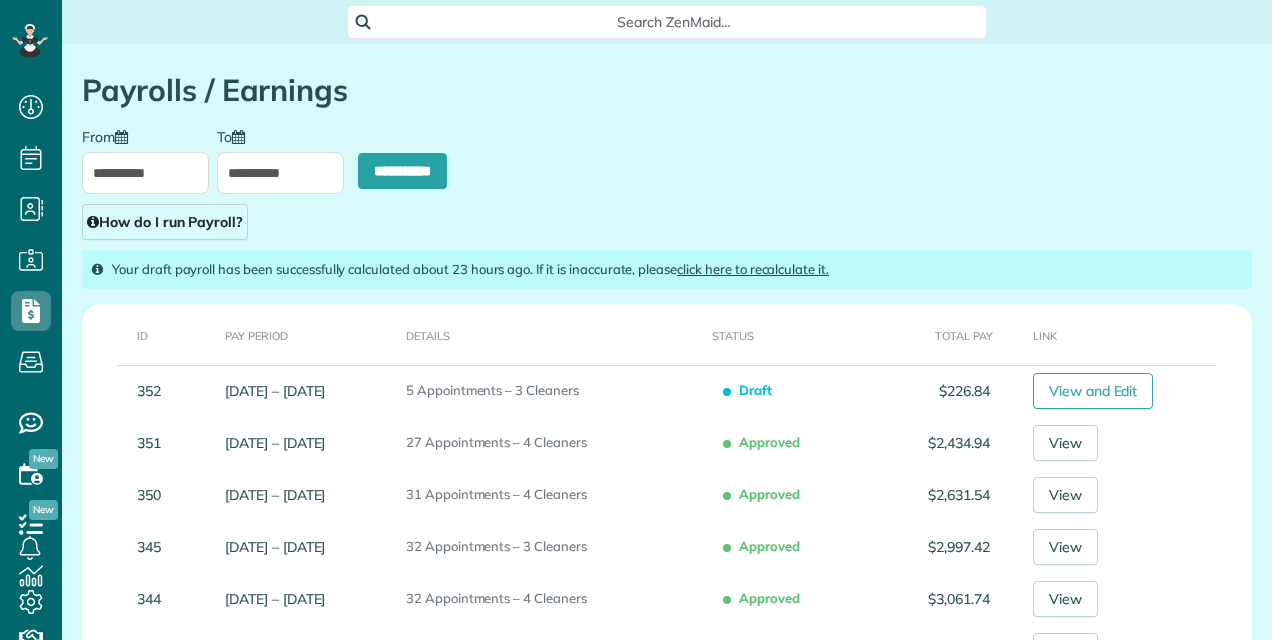type on "**********" 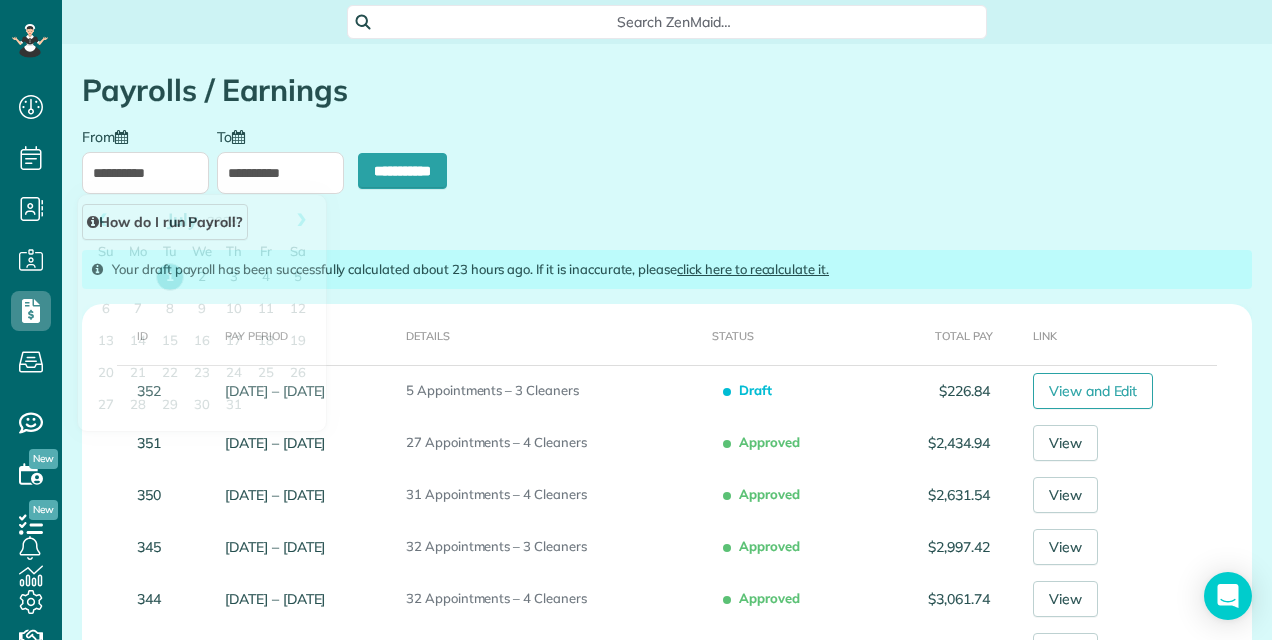 click on "**********" at bounding box center [145, 173] 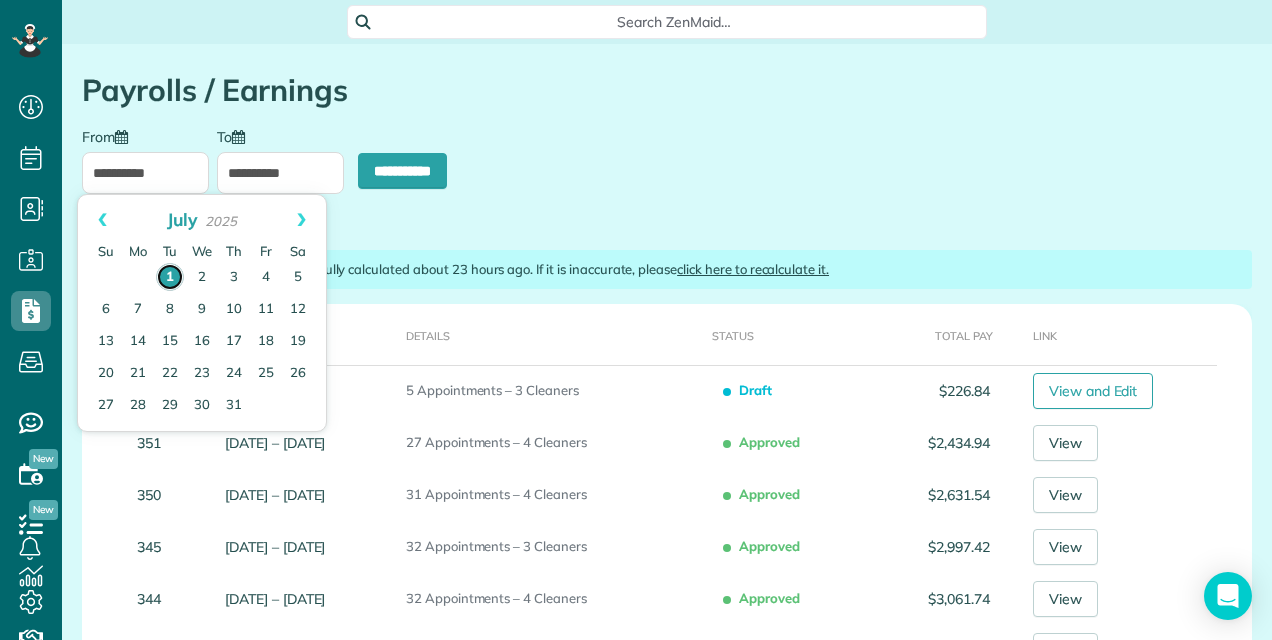 click on "1" at bounding box center [170, 277] 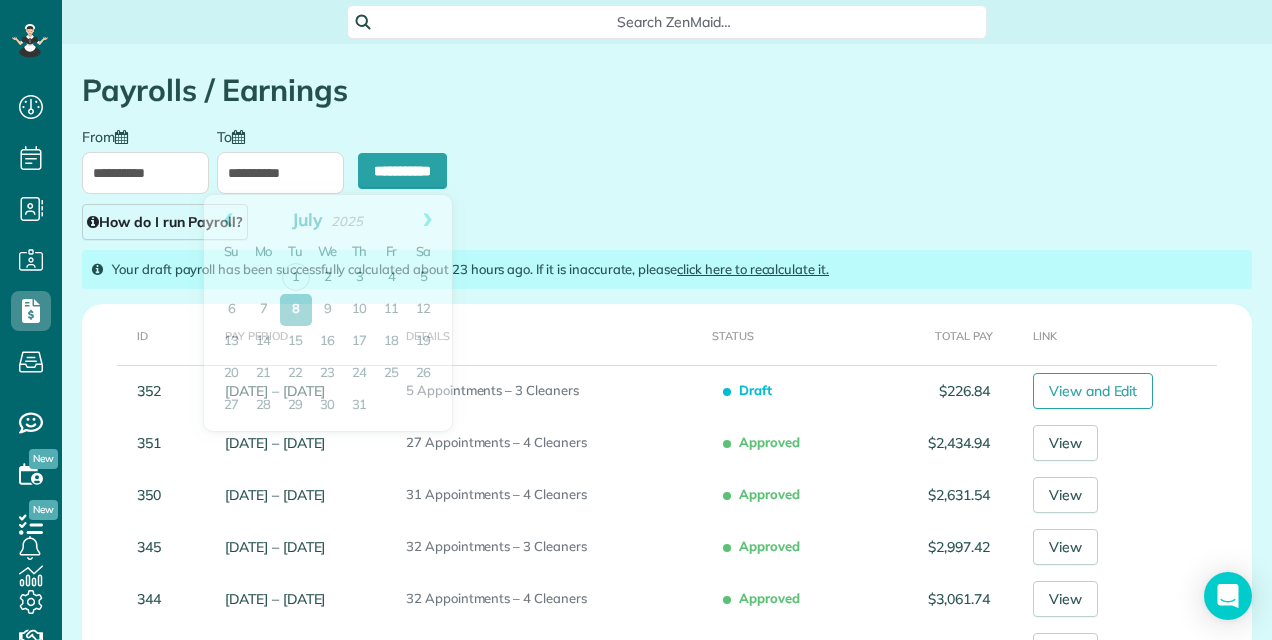 click on "**********" at bounding box center [280, 173] 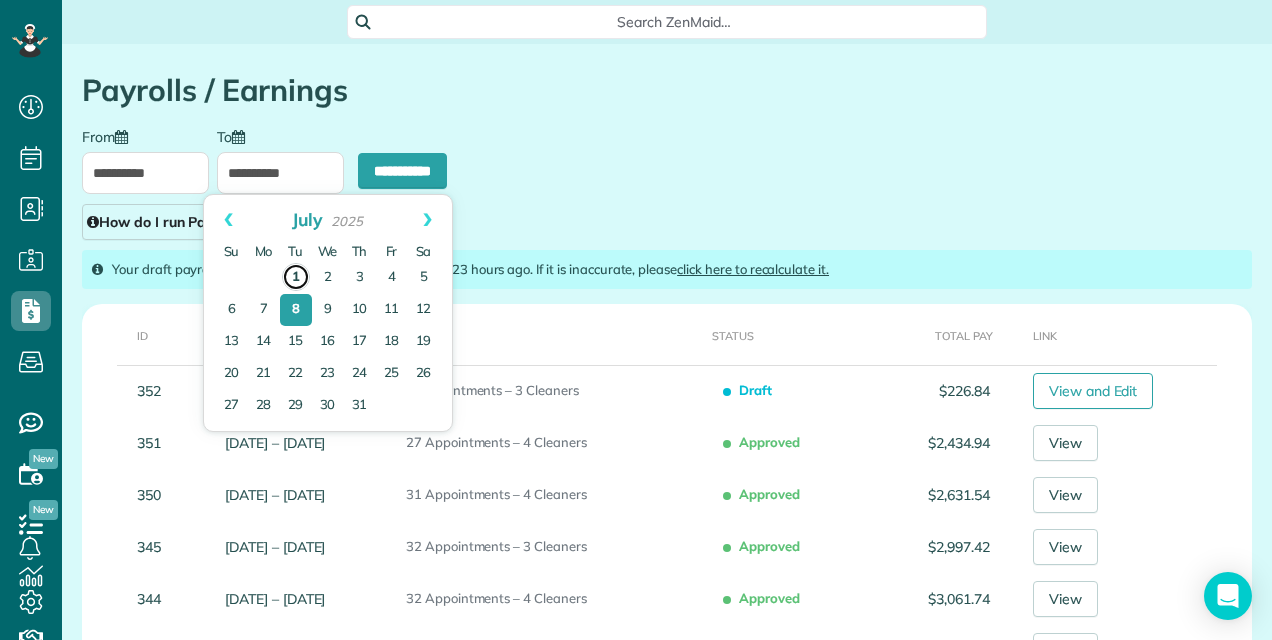 click on "1" at bounding box center (296, 277) 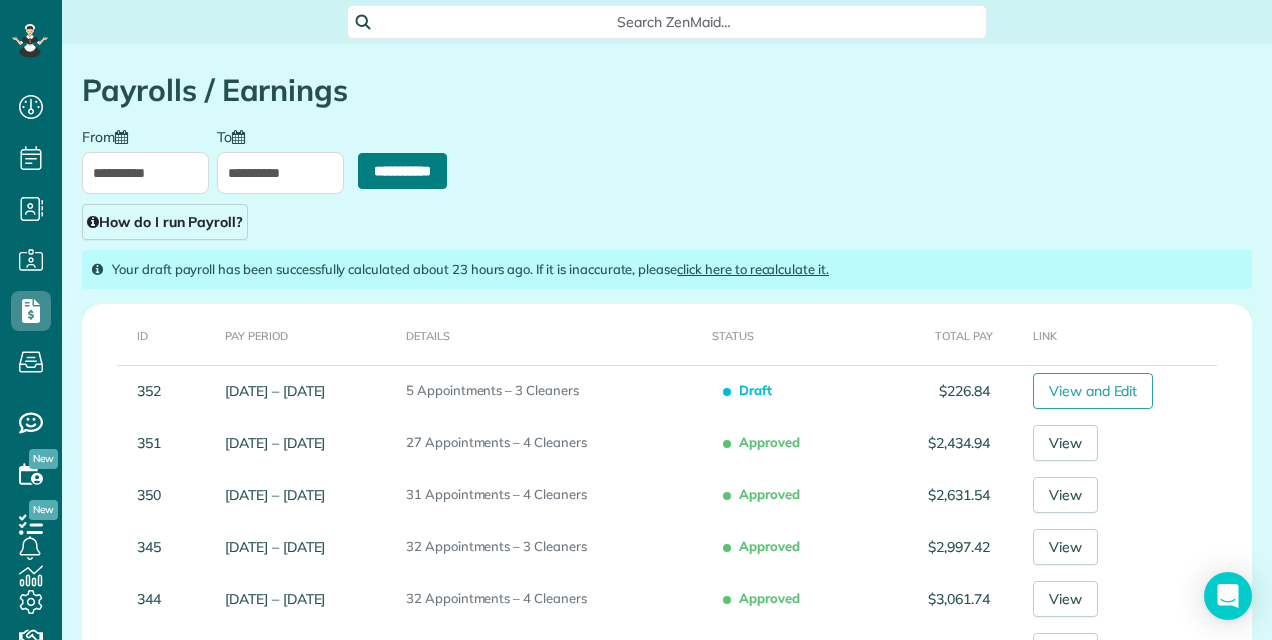 drag, startPoint x: 382, startPoint y: 180, endPoint x: 814, endPoint y: 72, distance: 445.2954 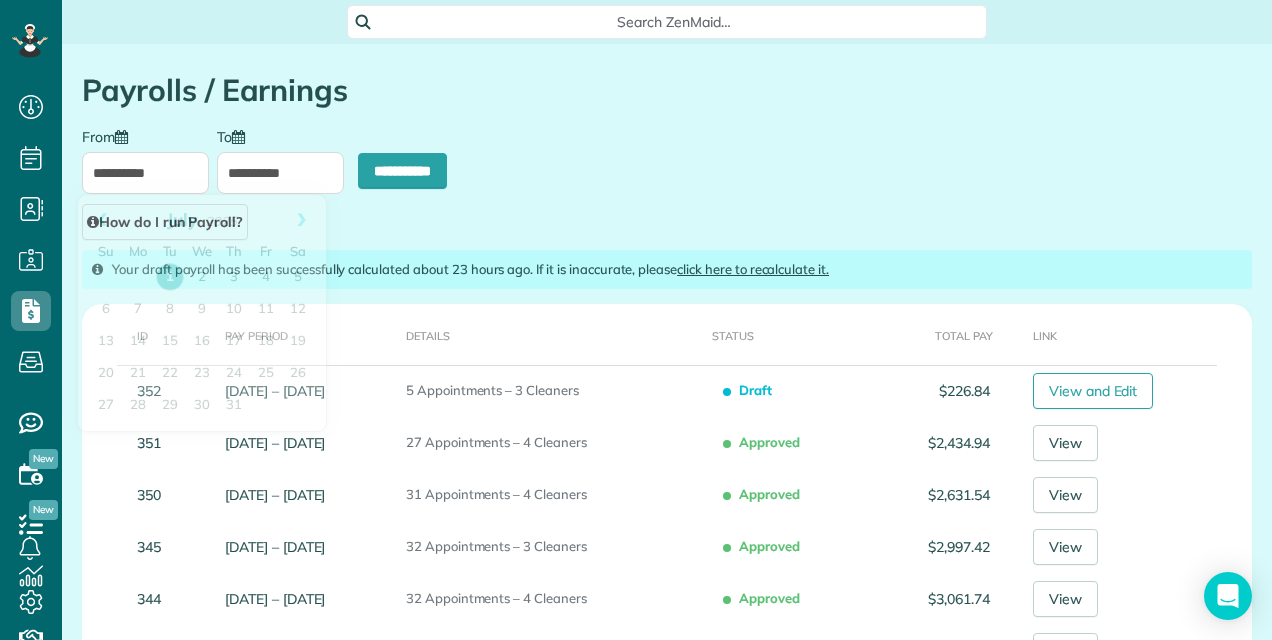 click on "**********" at bounding box center (145, 173) 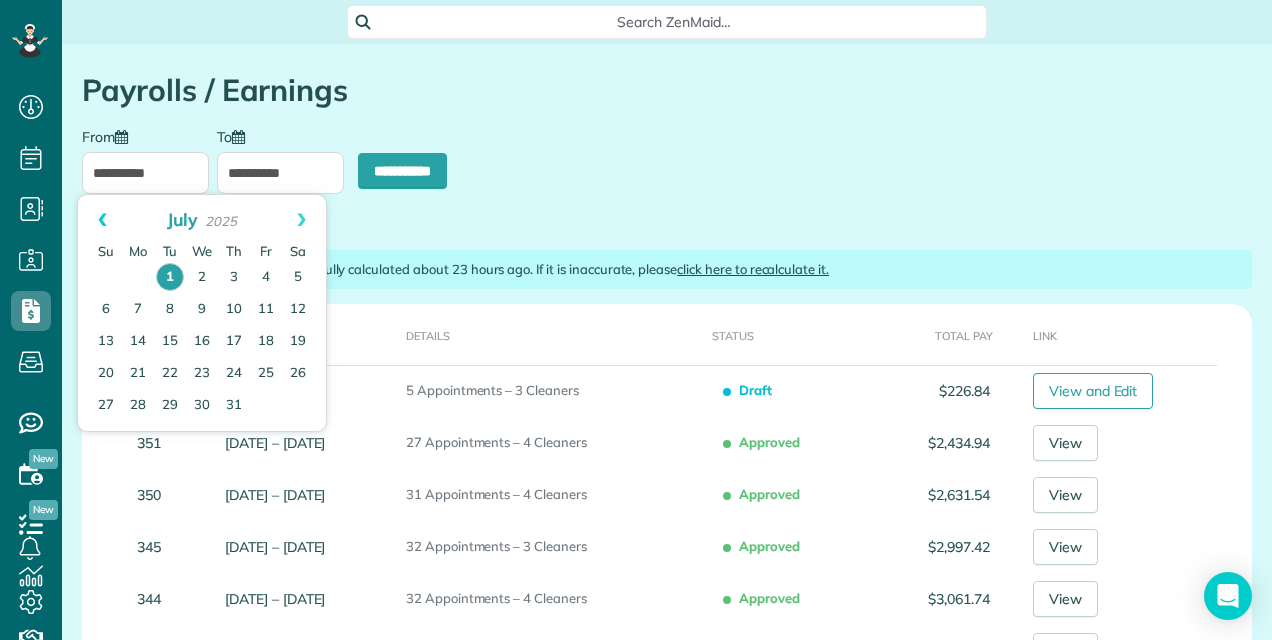 click on "Prev" at bounding box center (102, 220) 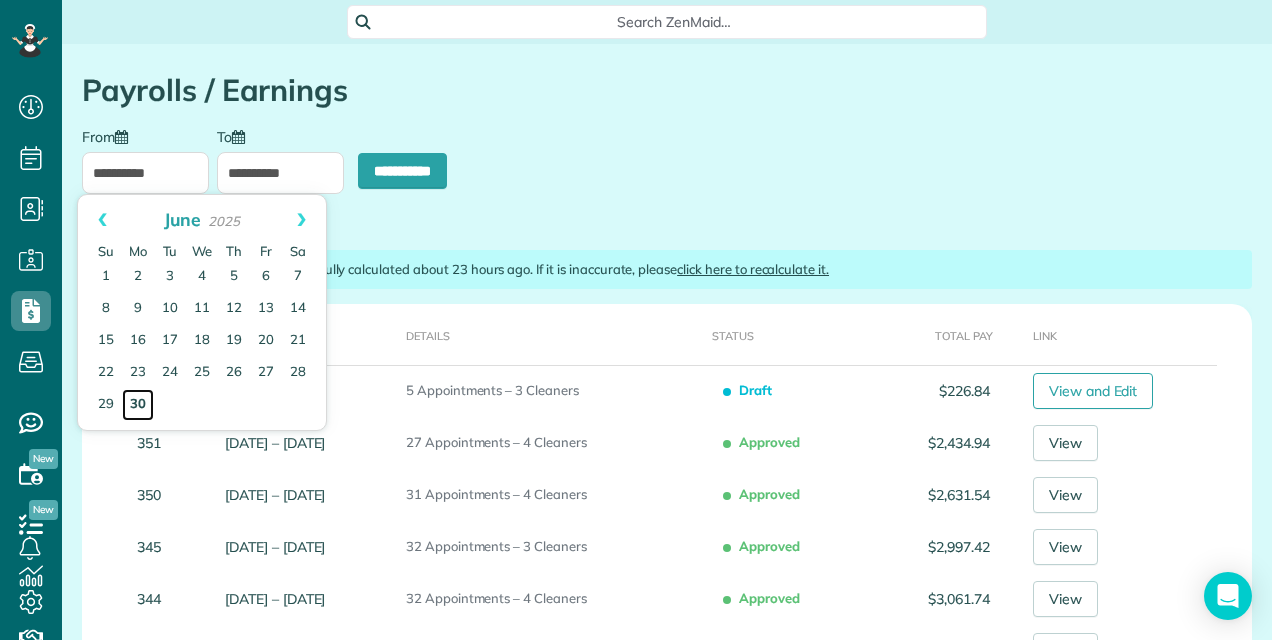 drag, startPoint x: 136, startPoint y: 402, endPoint x: 136, endPoint y: 387, distance: 15 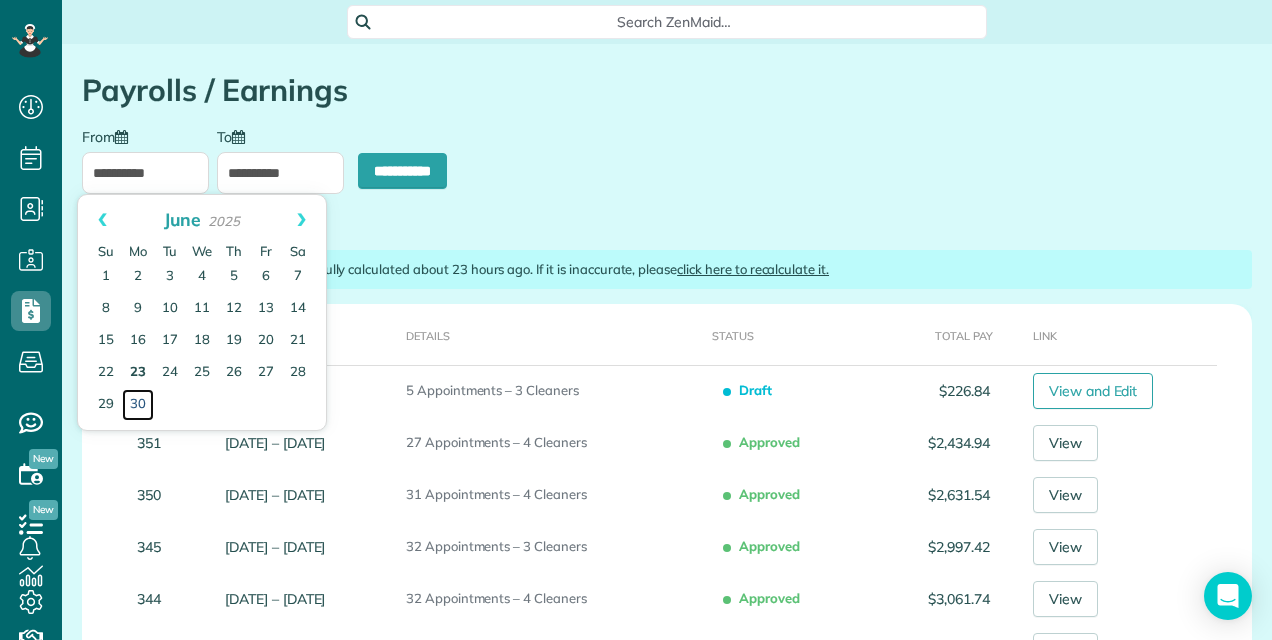 click on "30" at bounding box center (138, 405) 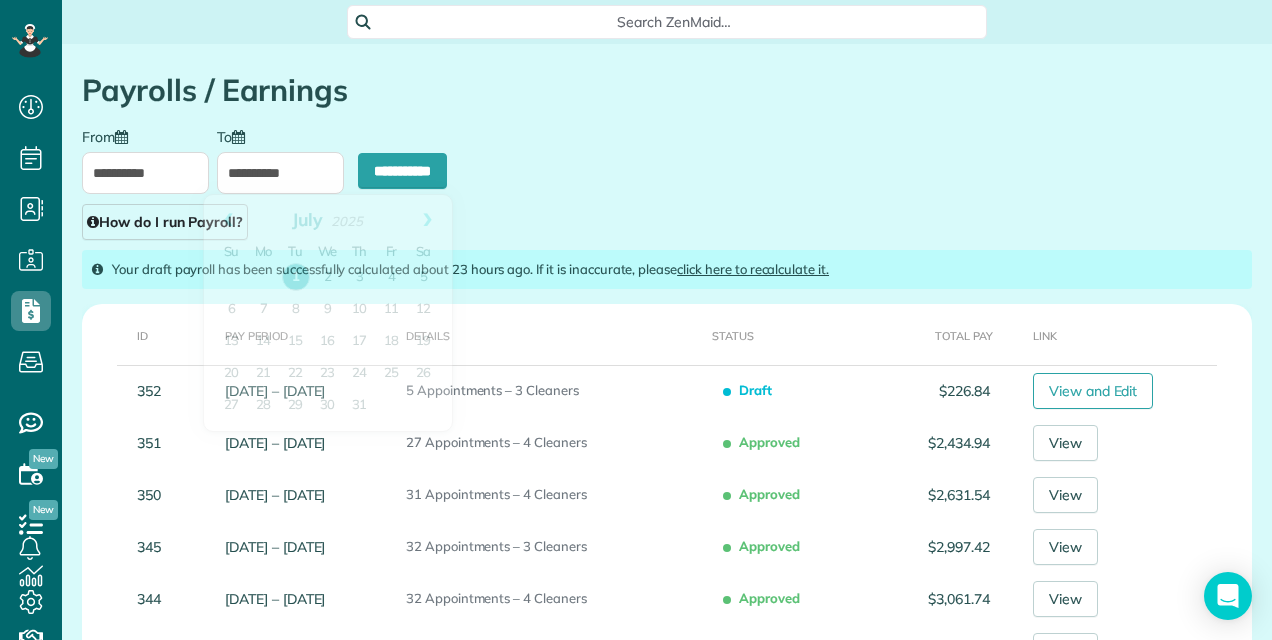 click on "**********" at bounding box center (280, 173) 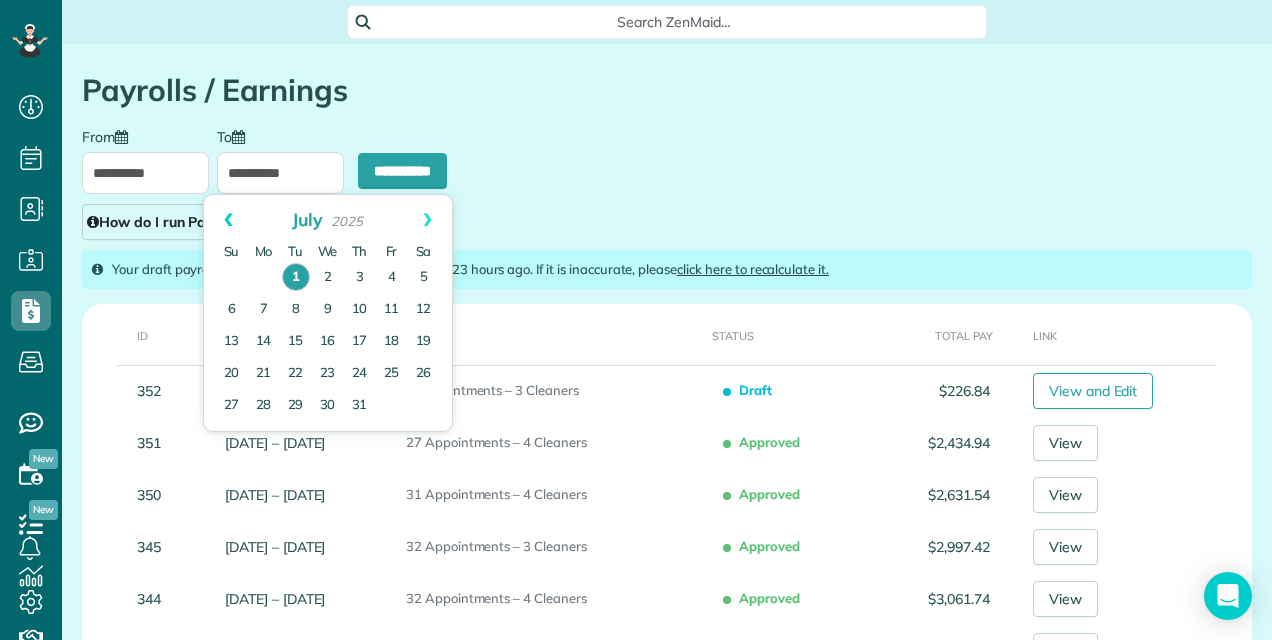 click on "Prev" at bounding box center (228, 220) 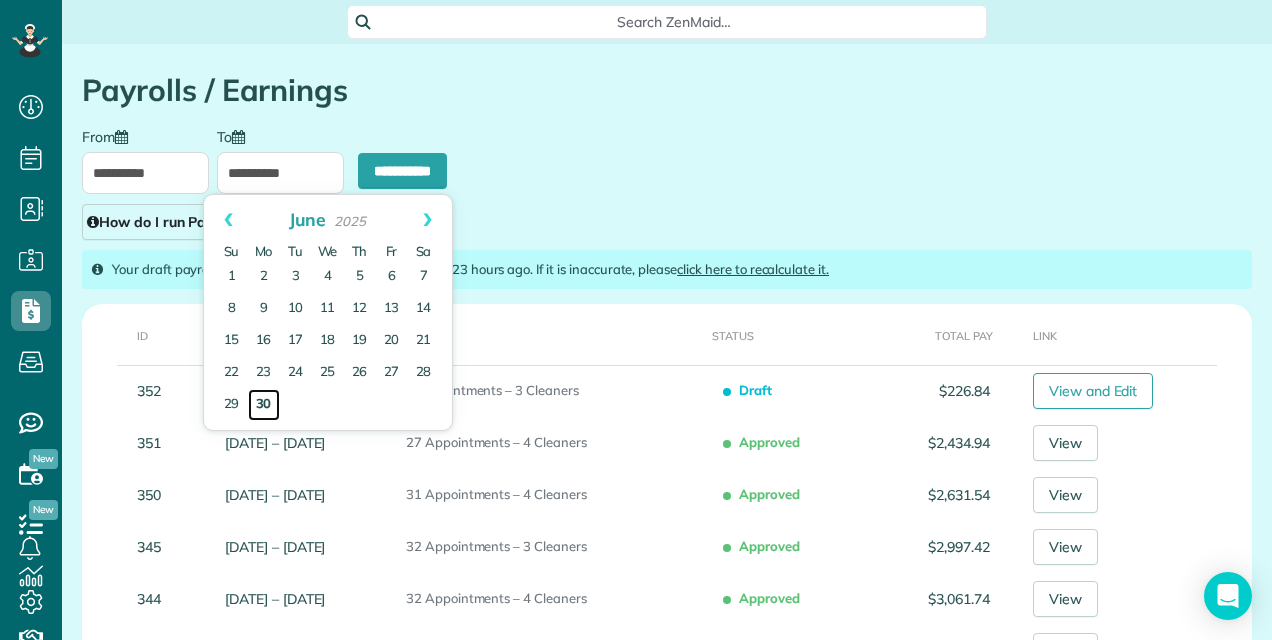 click on "30" at bounding box center (264, 405) 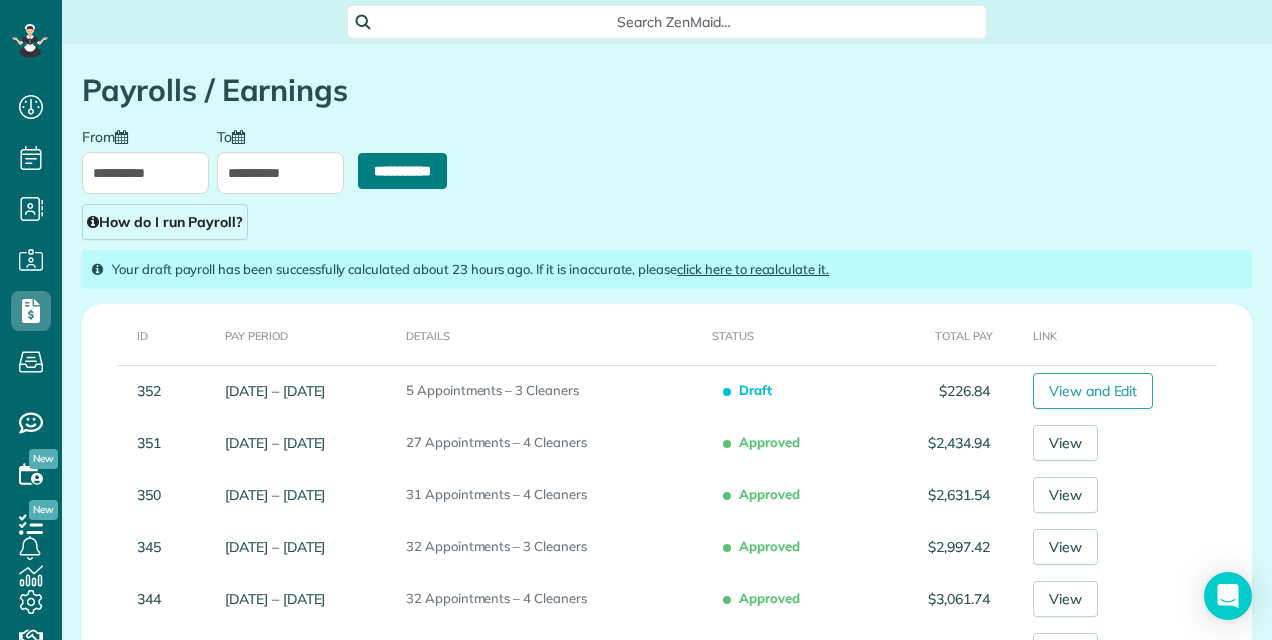 click on "**********" at bounding box center [402, 171] 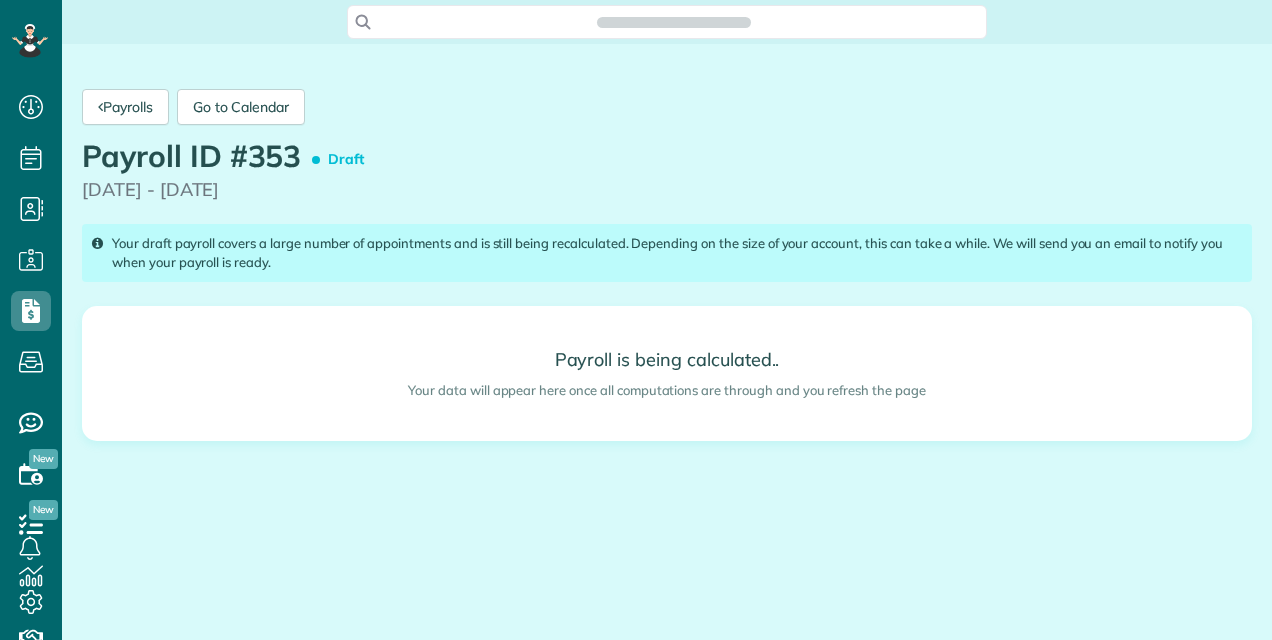 scroll, scrollTop: 0, scrollLeft: 0, axis: both 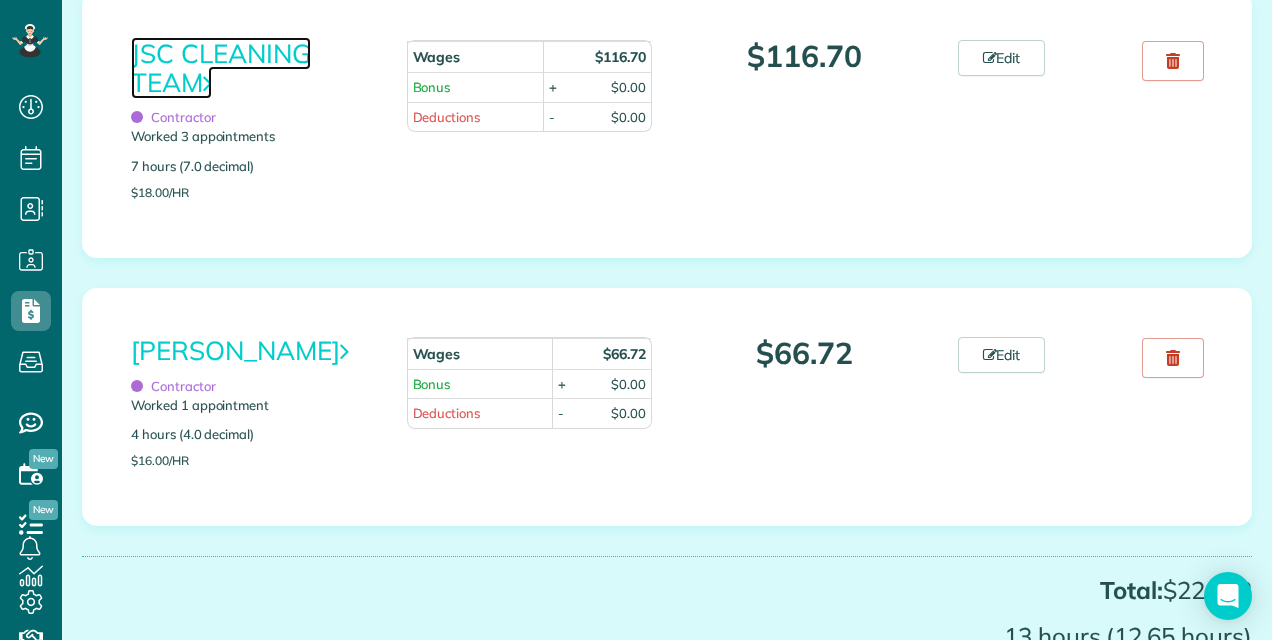 click on "JSC CLEANING TEAM" at bounding box center [221, 68] 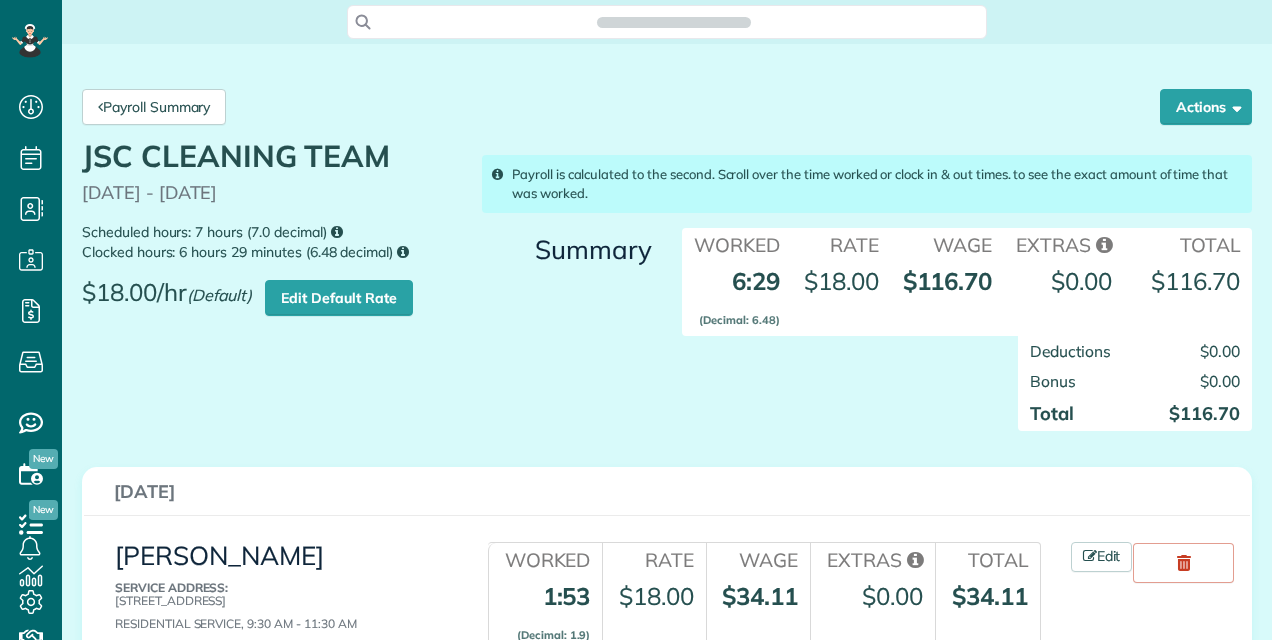 scroll, scrollTop: 0, scrollLeft: 0, axis: both 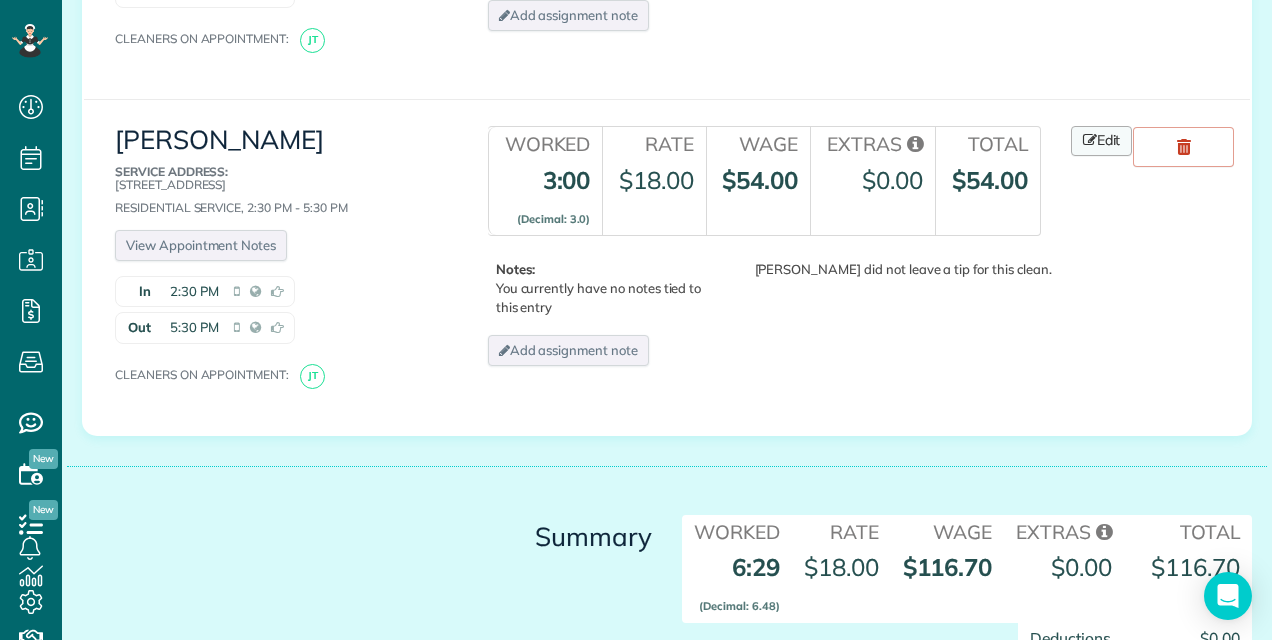 click on "Edit" at bounding box center [1102, 141] 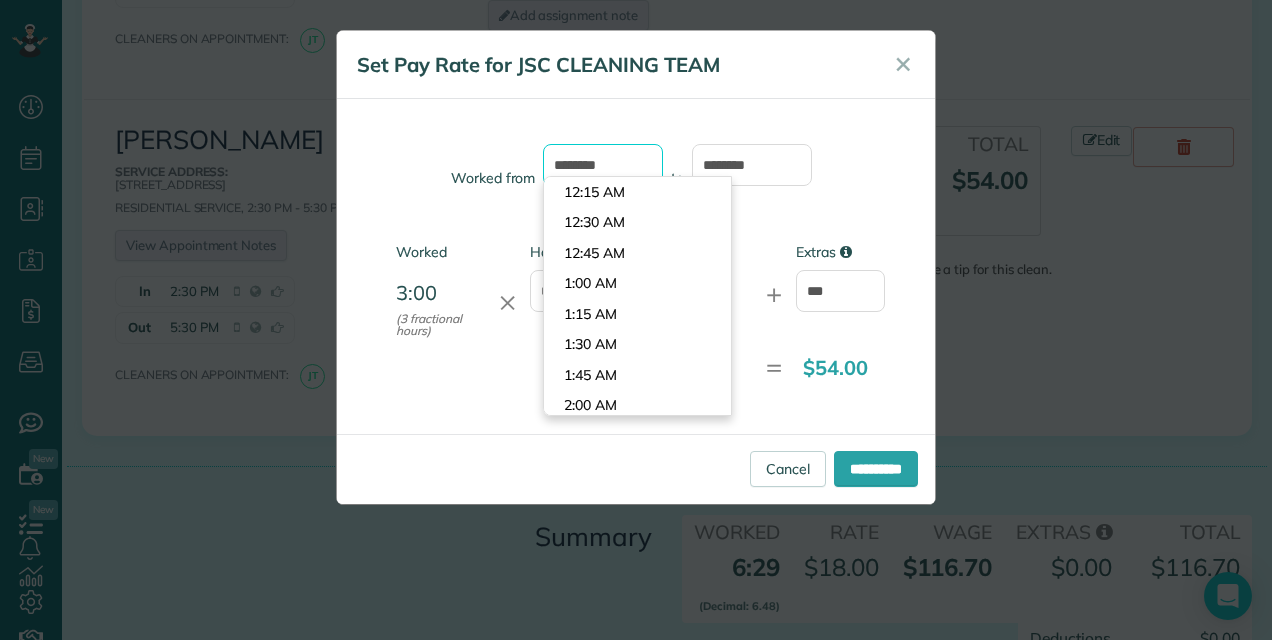 click on "*******" at bounding box center (603, 165) 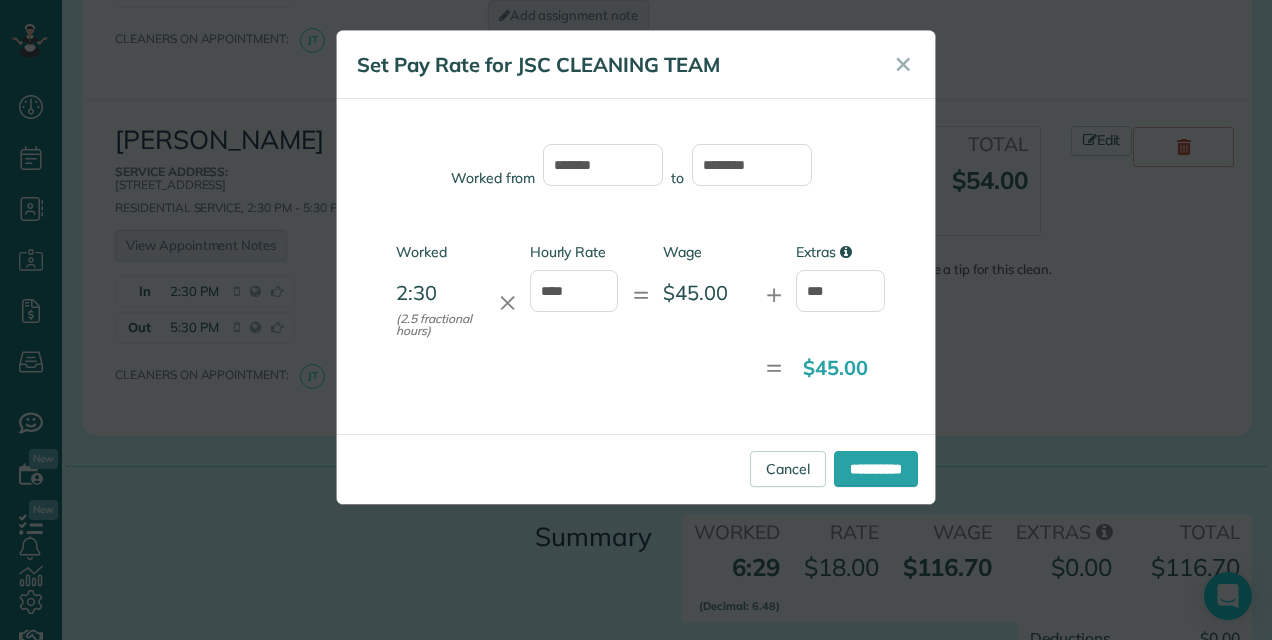 click on "Dashboard
Scheduling
Calendar View
List View
Dispatch View - Weekly scheduling (Beta)" at bounding box center [636, 320] 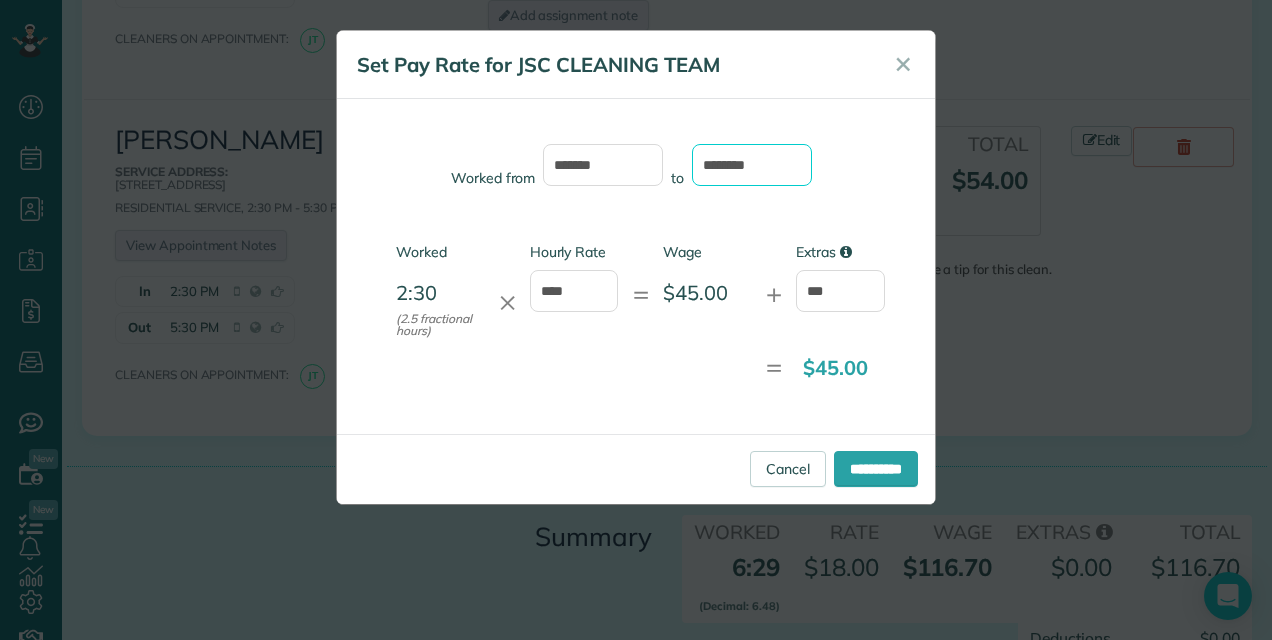 click on "*******" at bounding box center [752, 165] 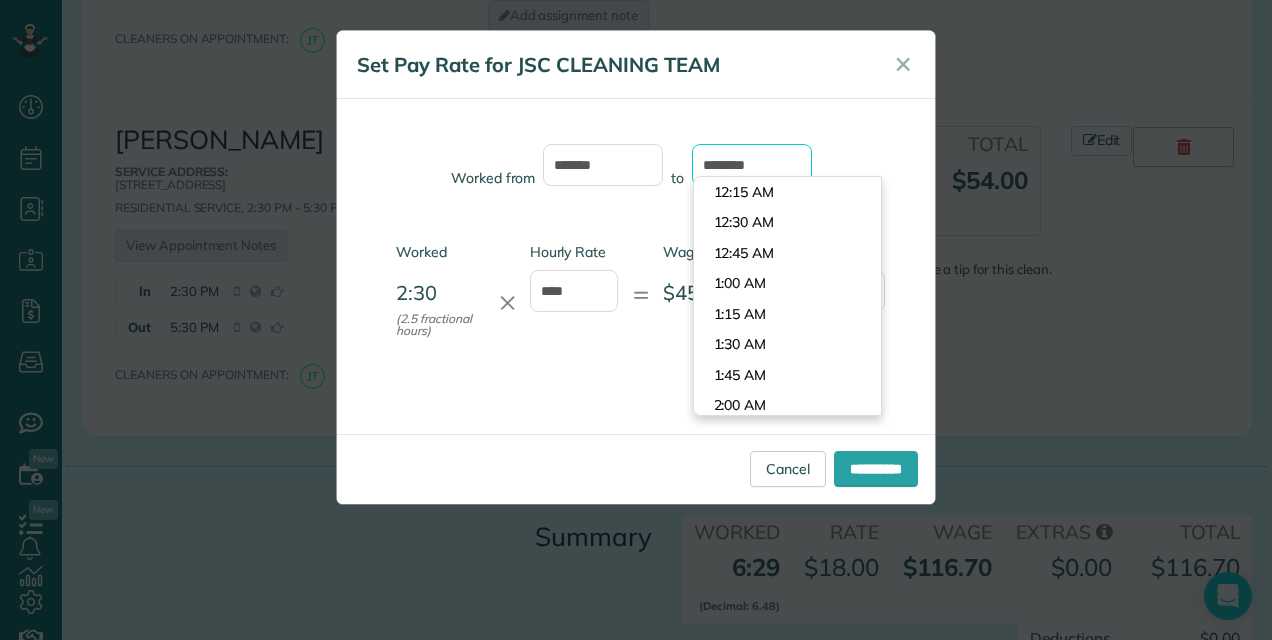 scroll, scrollTop: 2076, scrollLeft: 0, axis: vertical 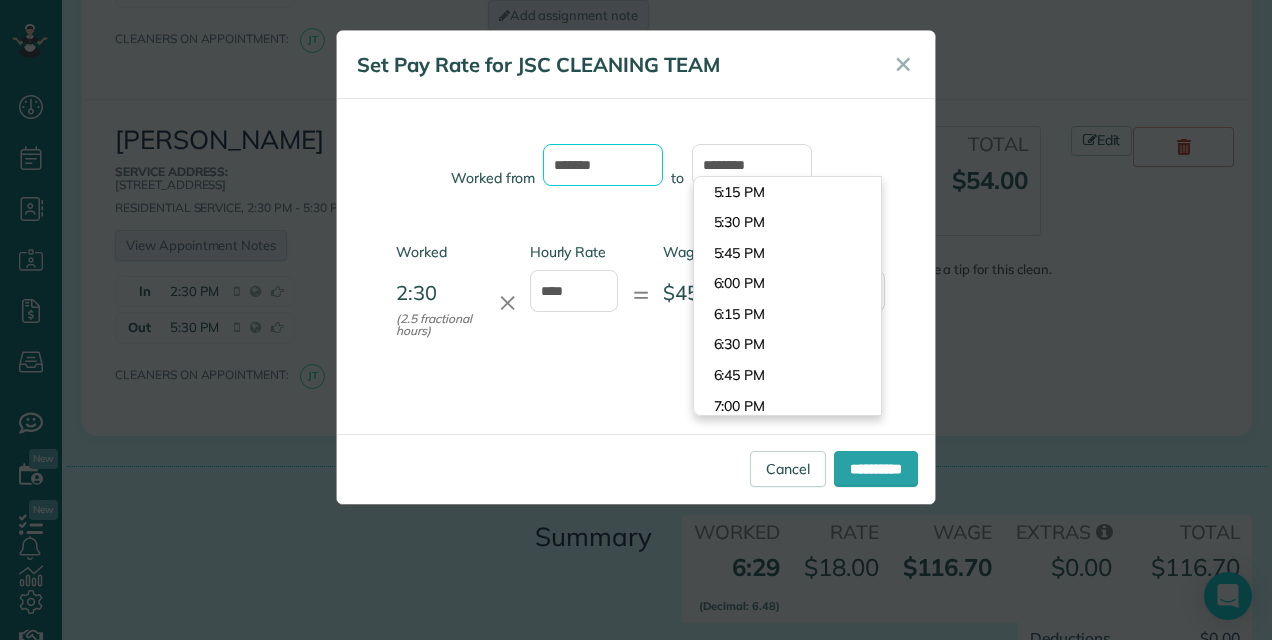 click on "*******" at bounding box center [603, 165] 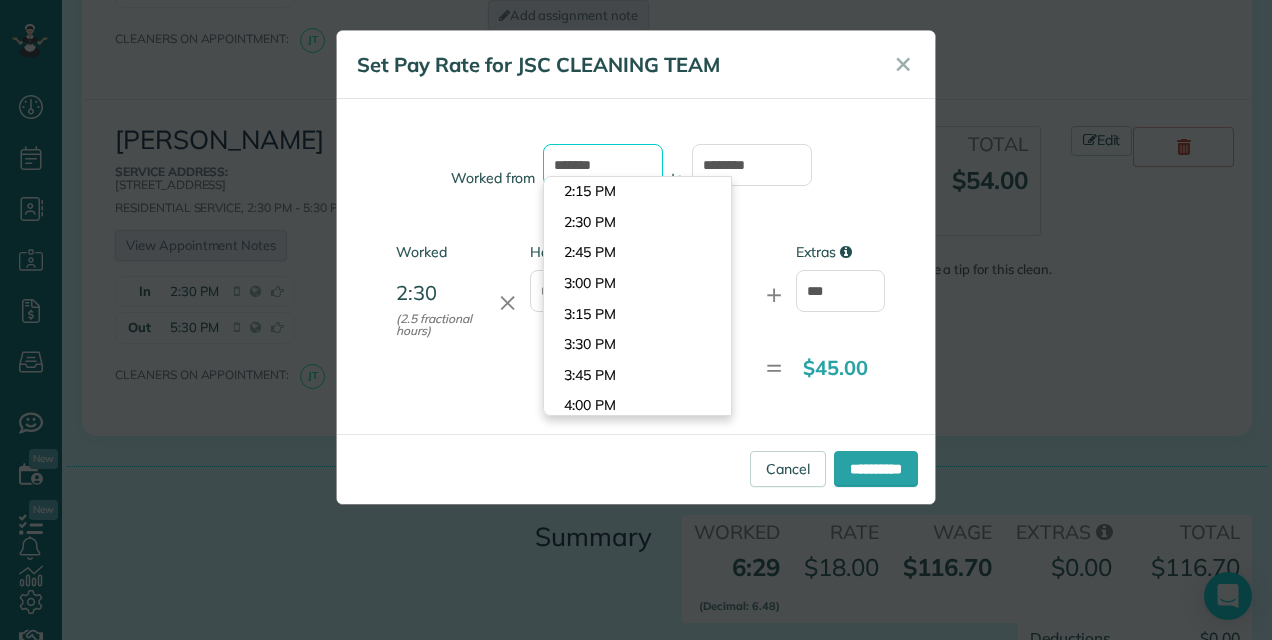 scroll, scrollTop: 1770, scrollLeft: 0, axis: vertical 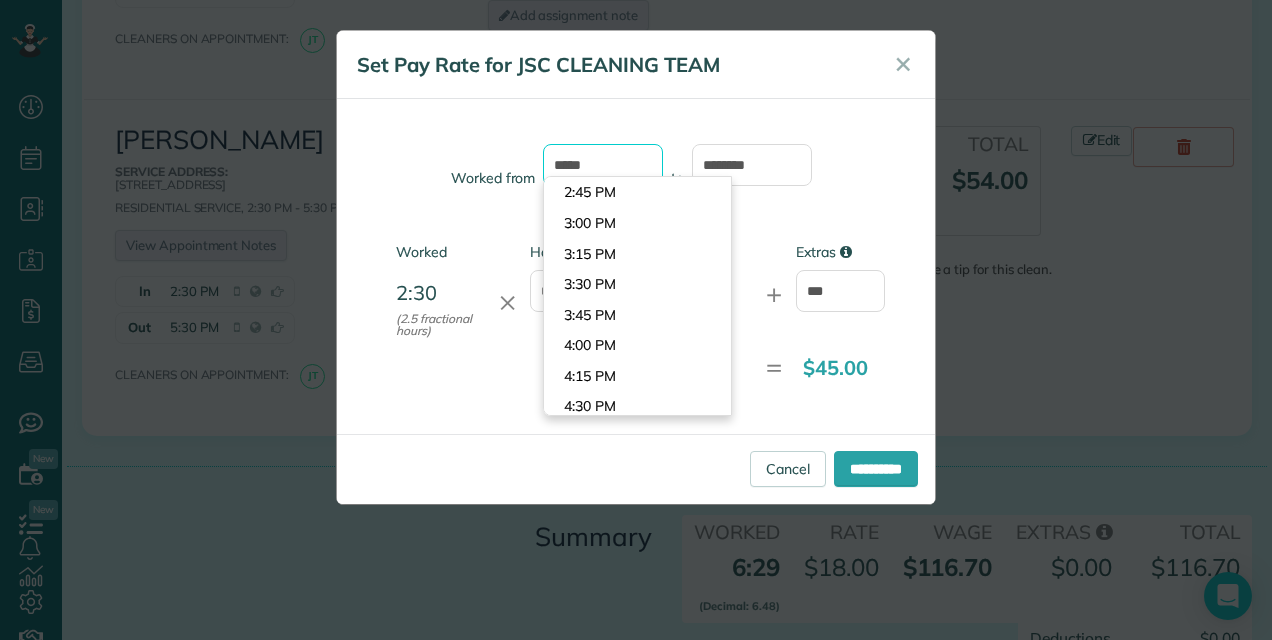 click on "*****" at bounding box center [603, 165] 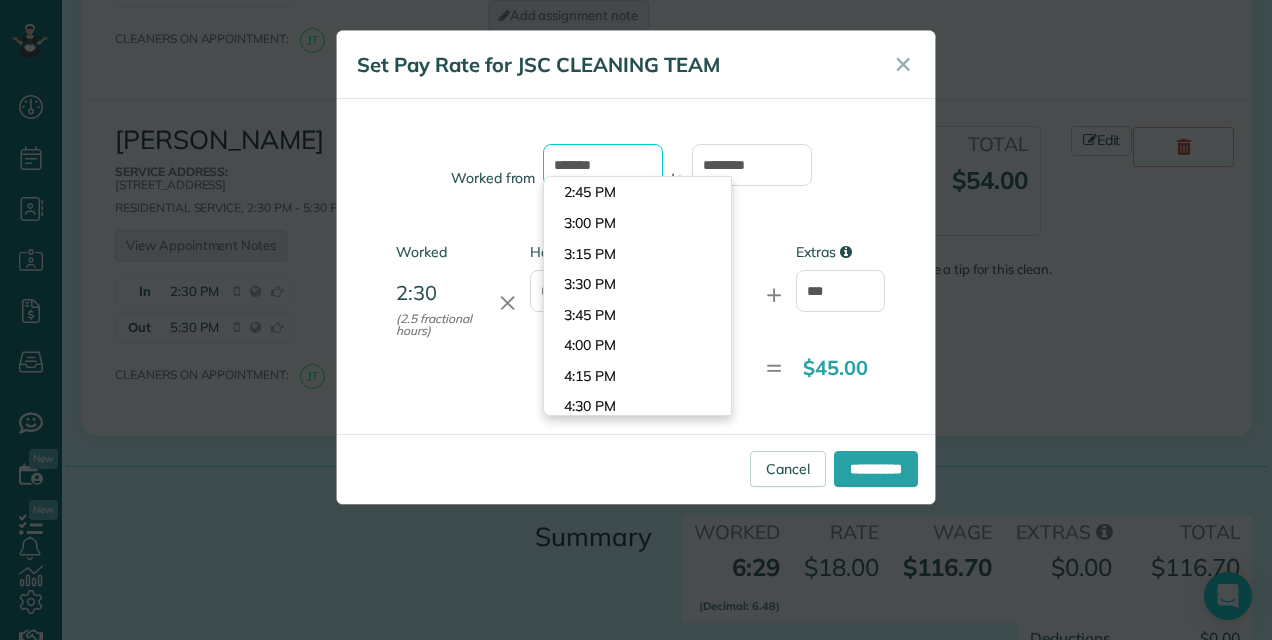 type on "*******" 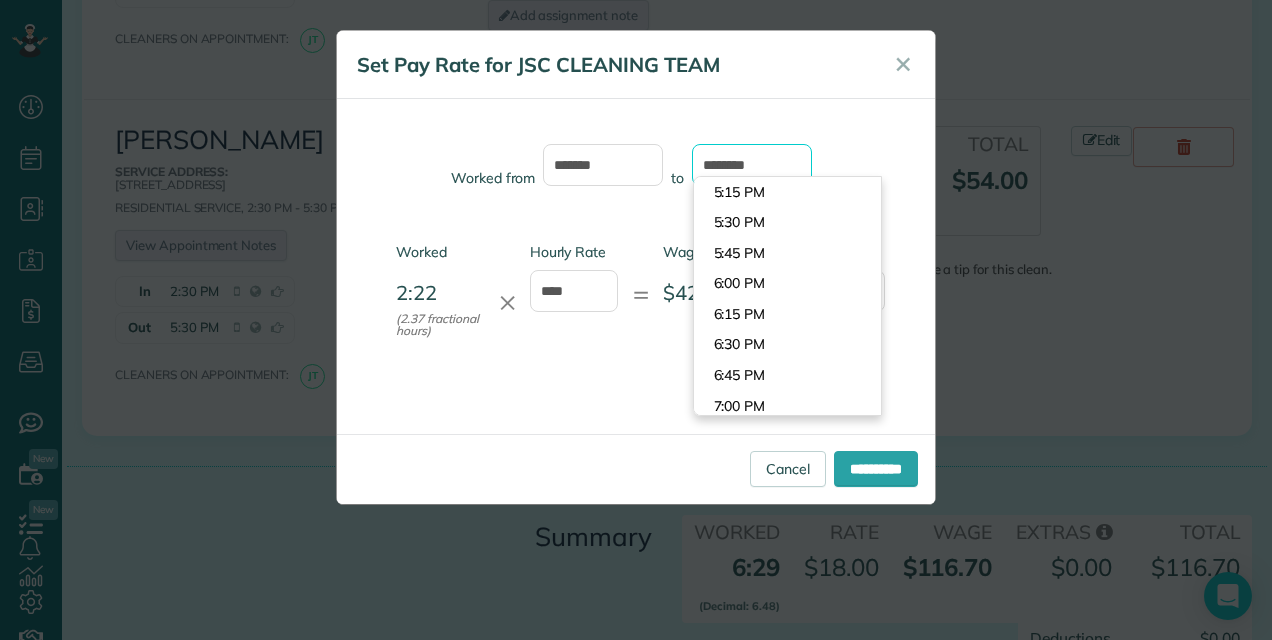 click on "*******" at bounding box center (752, 165) 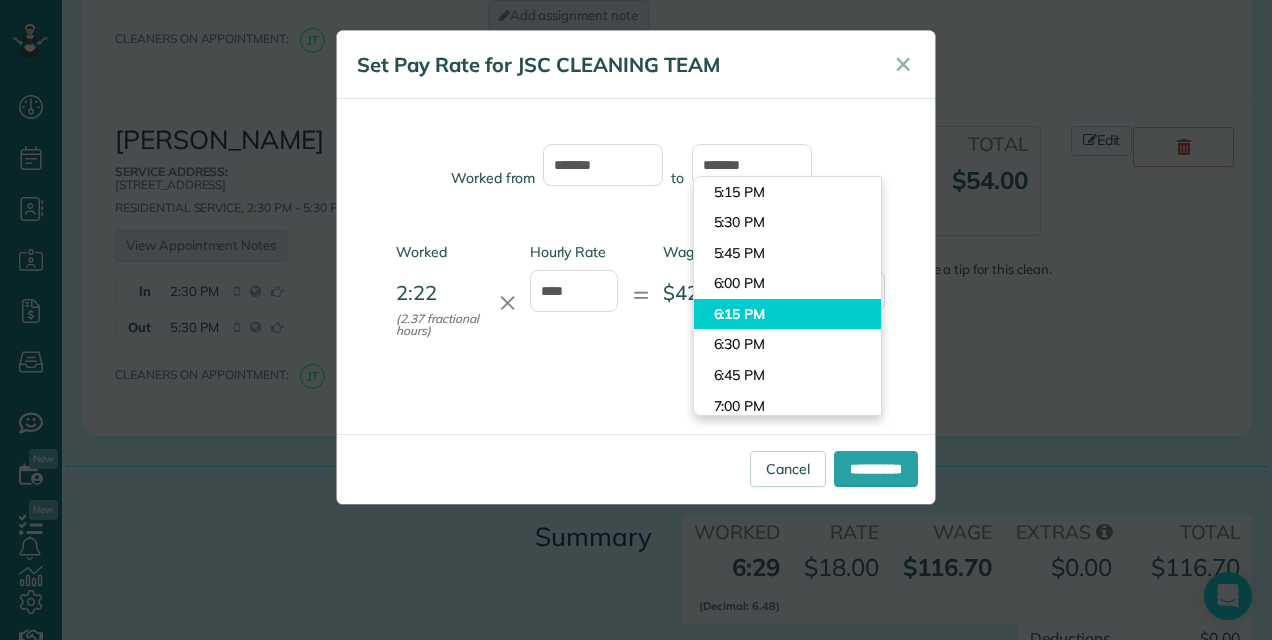 click on "Dashboard
Scheduling
Calendar View
List View
Dispatch View - Weekly scheduling (Beta)" at bounding box center [636, 320] 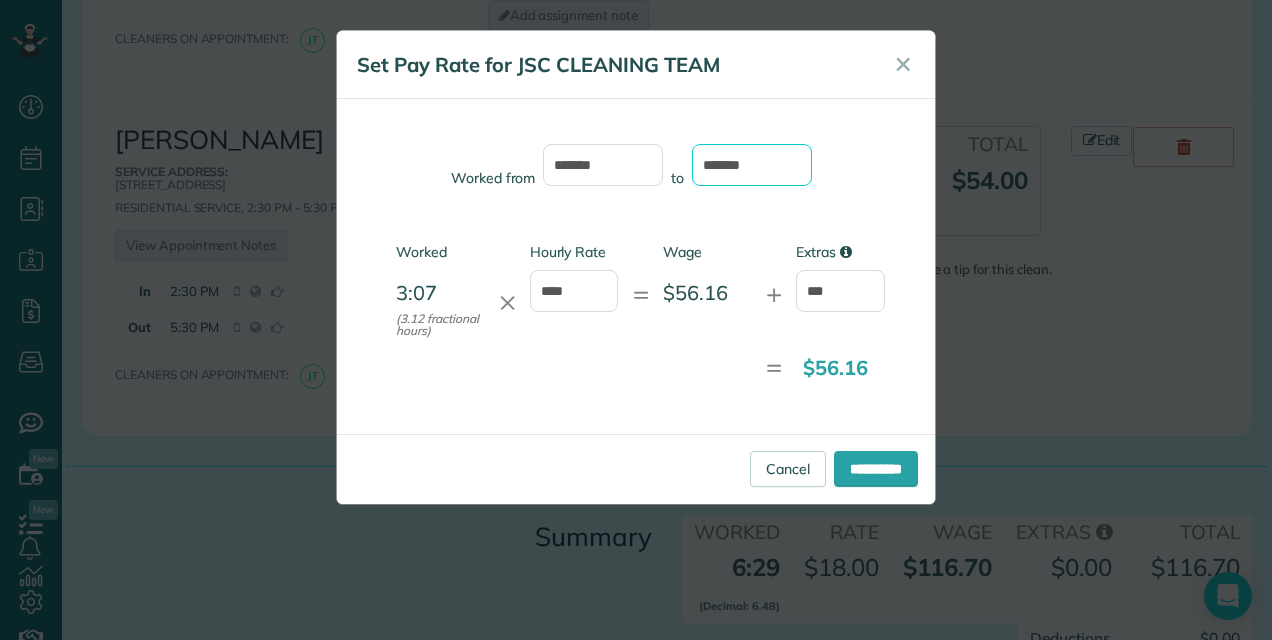 click on "*******" at bounding box center [752, 165] 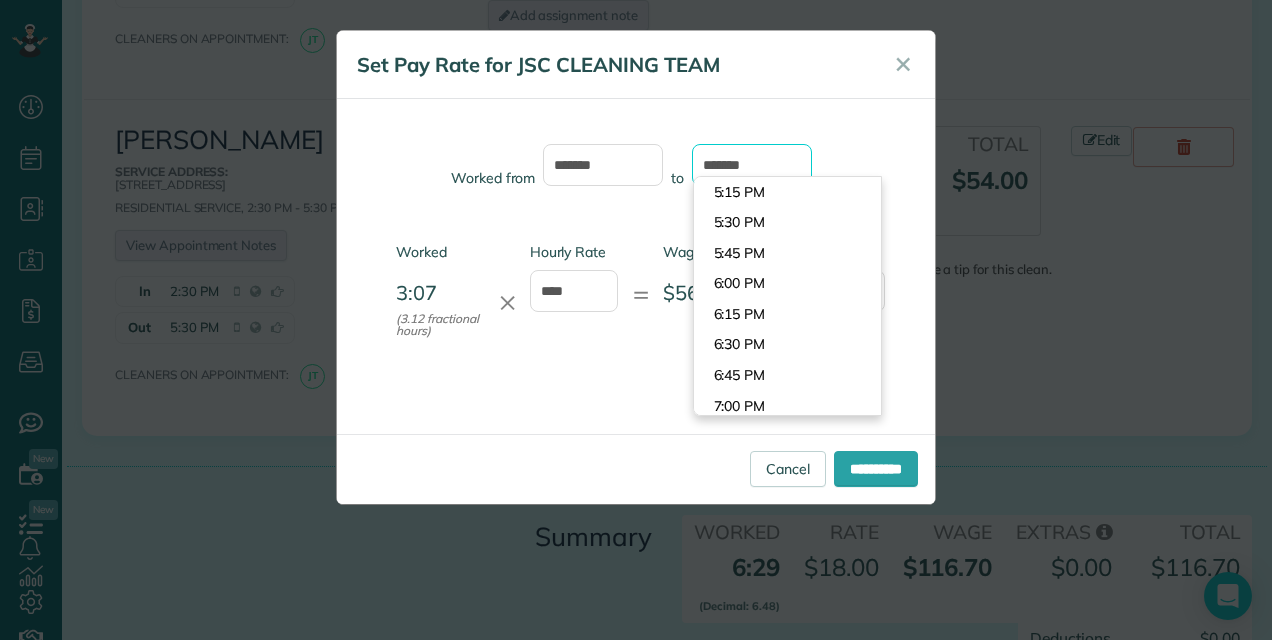 scroll, scrollTop: 2168, scrollLeft: 0, axis: vertical 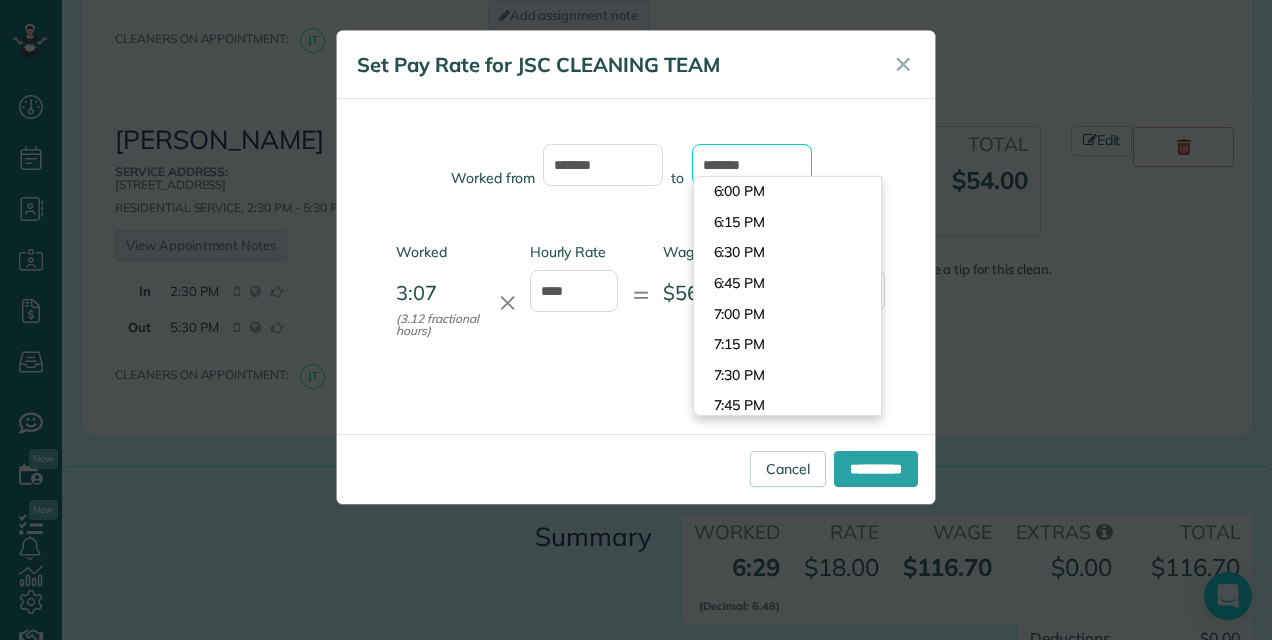 click on "*******" at bounding box center [752, 165] 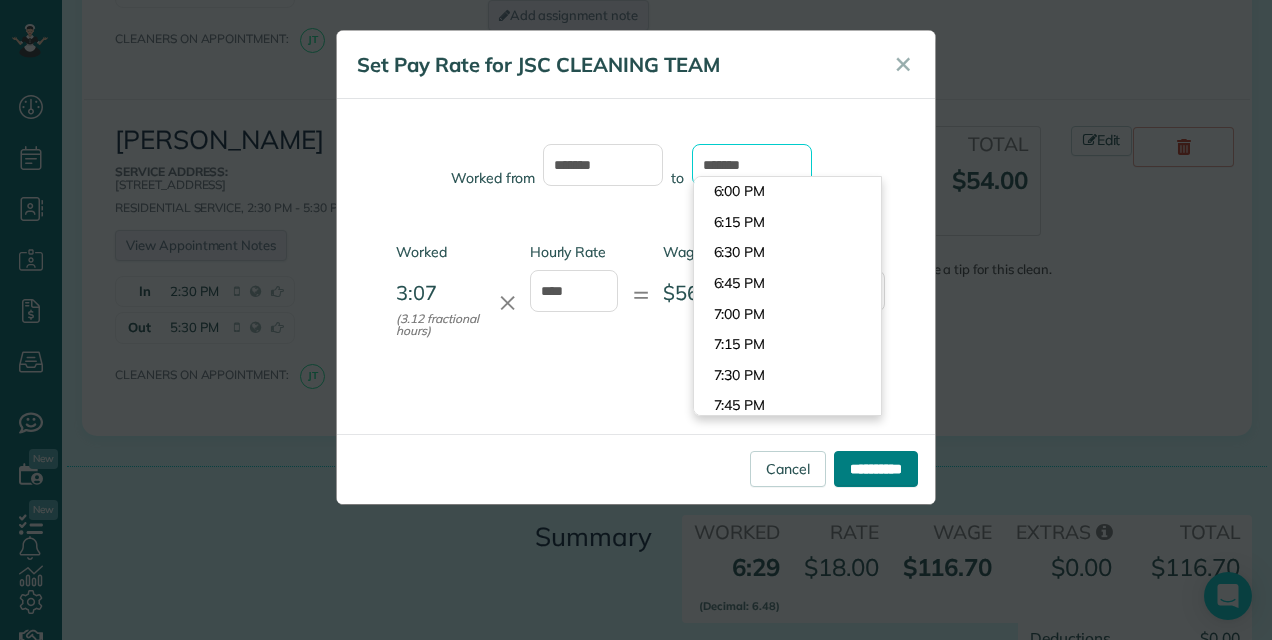 type on "*******" 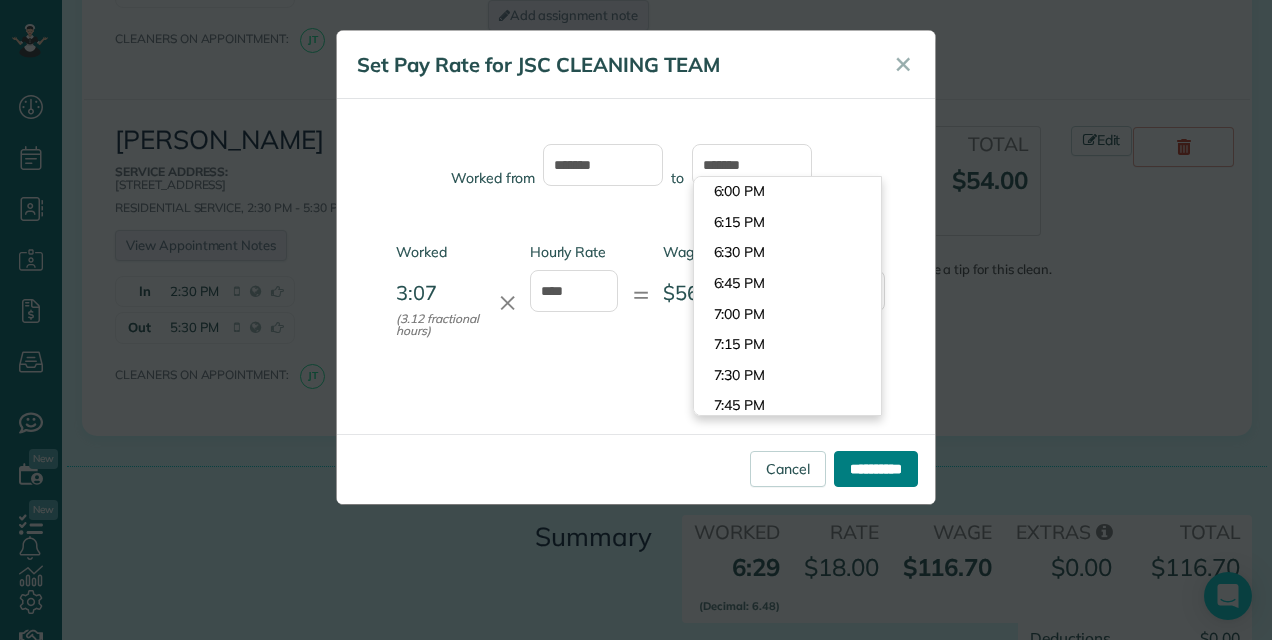 click on "**********" at bounding box center (876, 469) 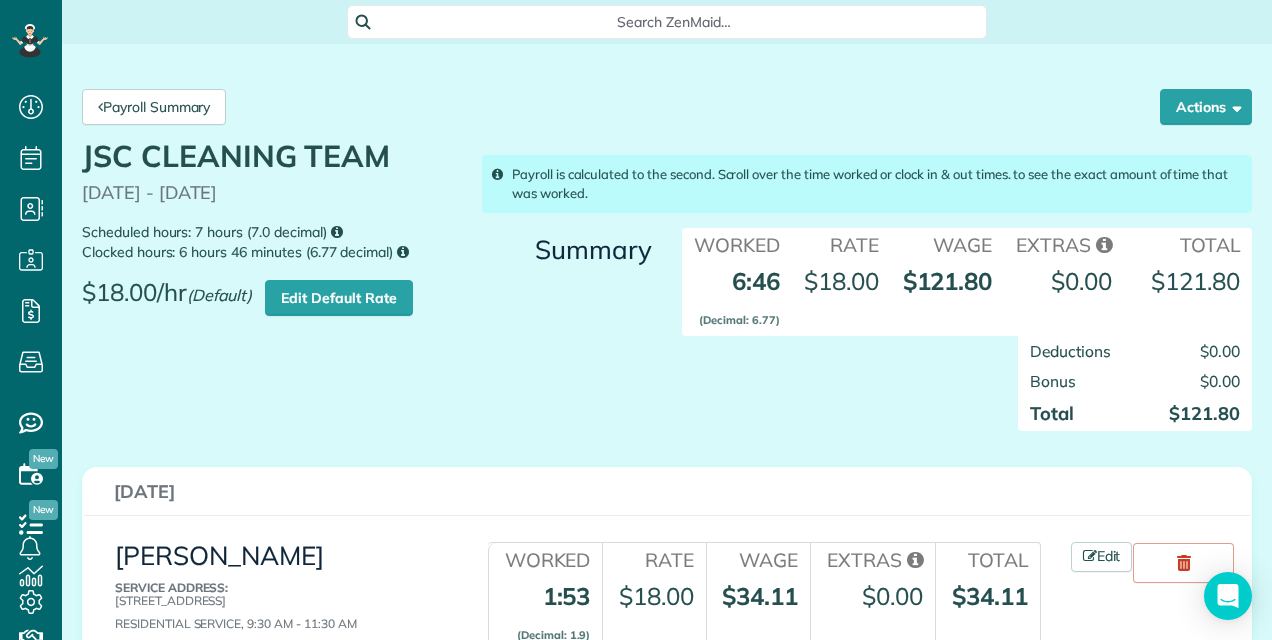 scroll, scrollTop: 0, scrollLeft: 0, axis: both 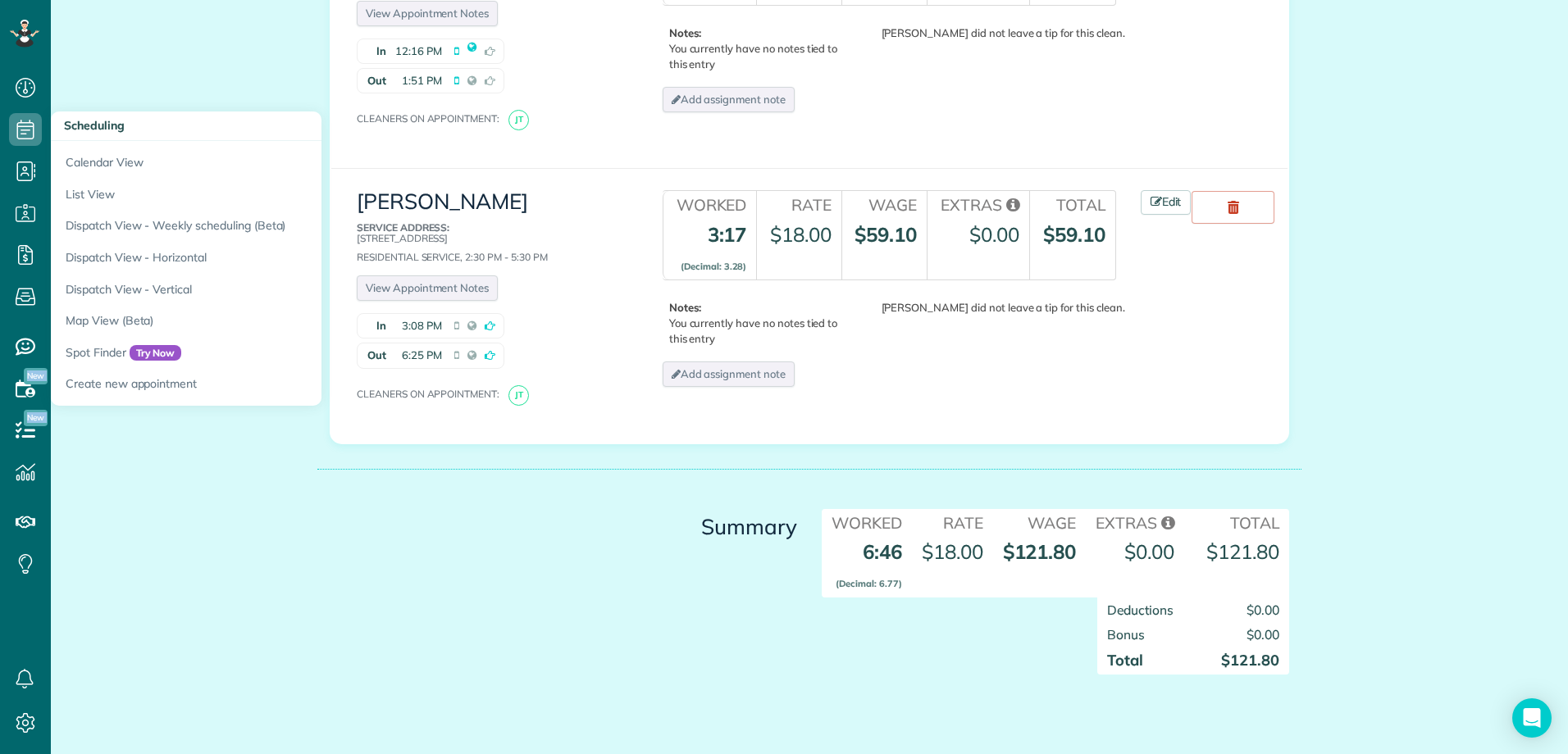 drag, startPoint x: 84, startPoint y: 152, endPoint x: 23, endPoint y: 125, distance: 66.70832 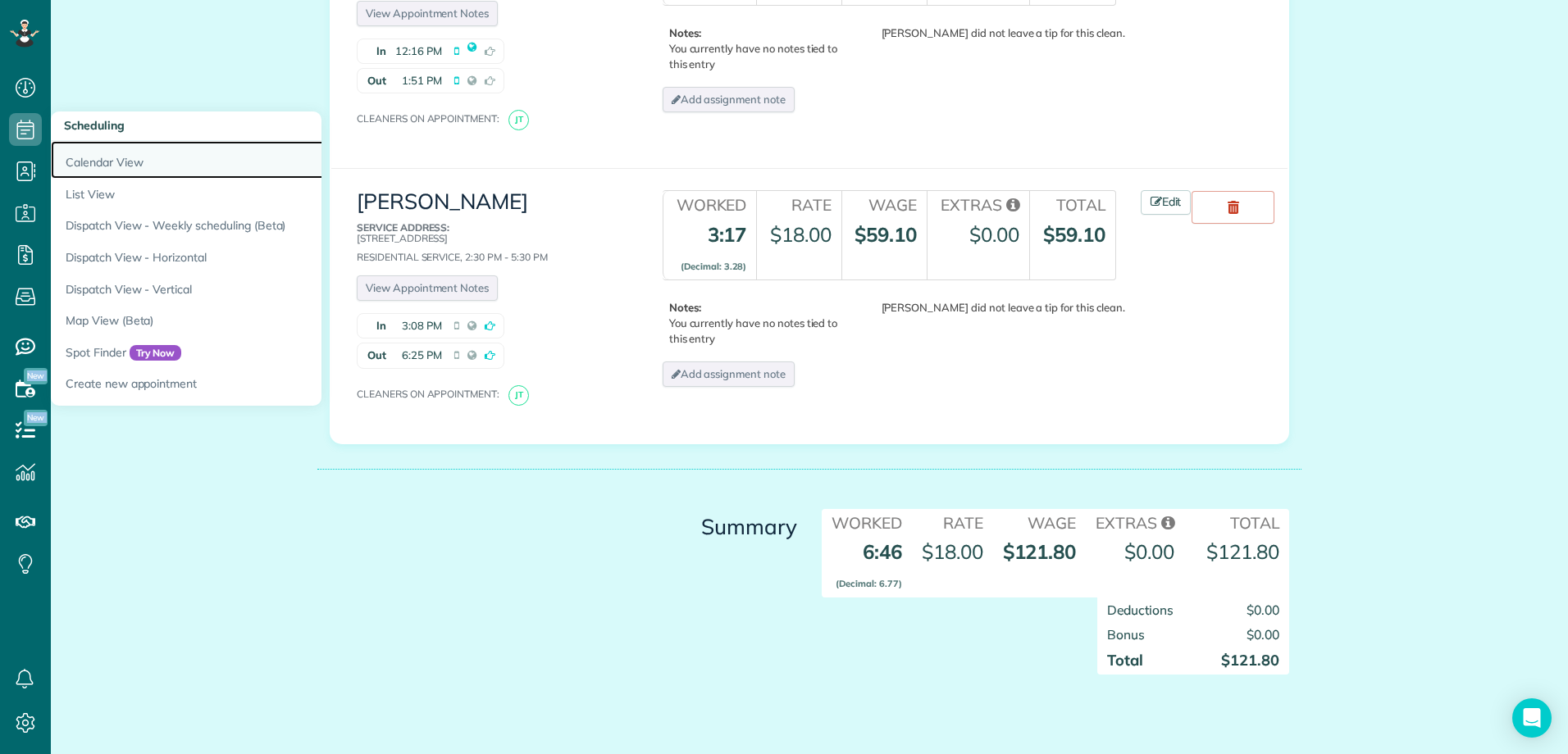 drag, startPoint x: 23, startPoint y: 125, endPoint x: 112, endPoint y: 162, distance: 96.384646 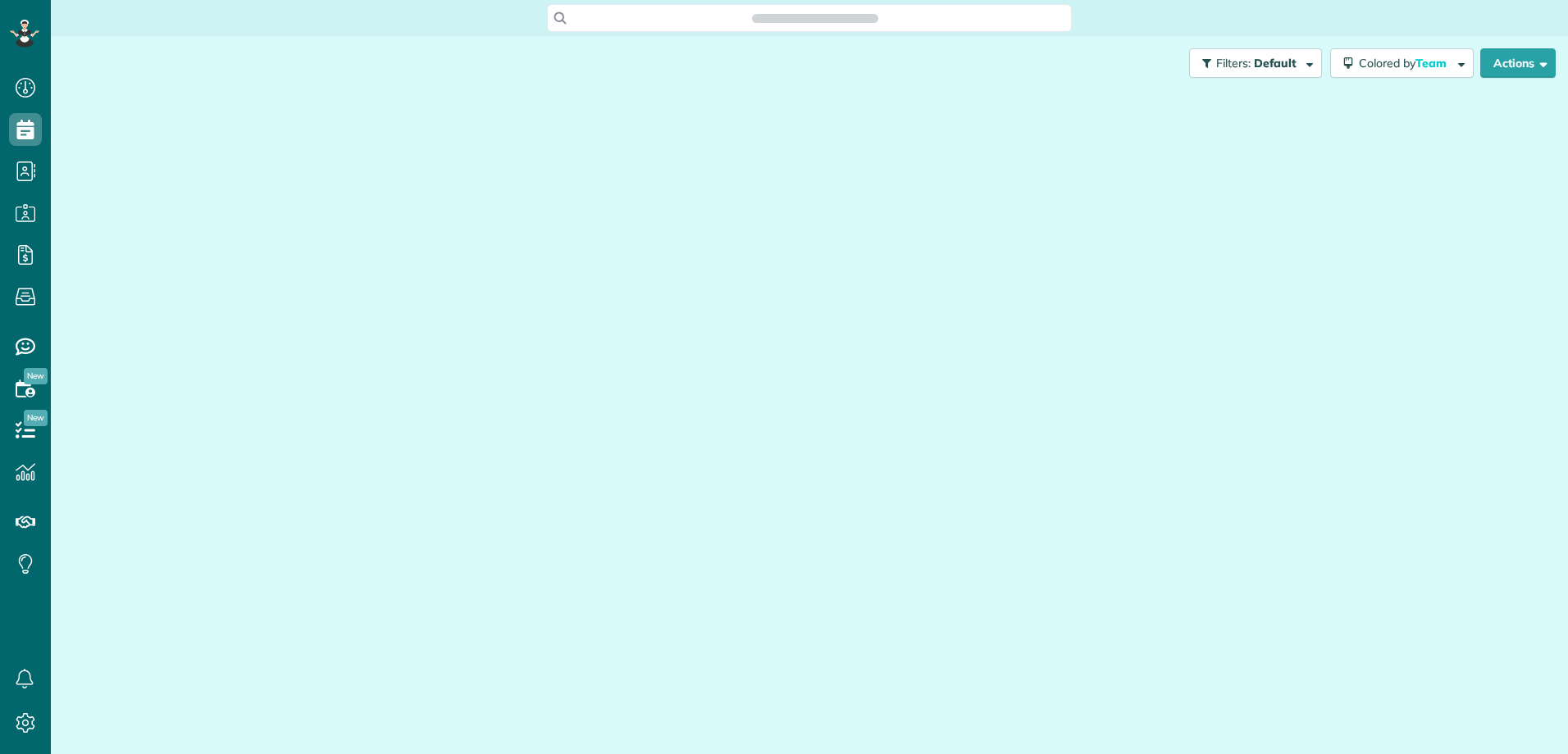 scroll, scrollTop: 0, scrollLeft: 0, axis: both 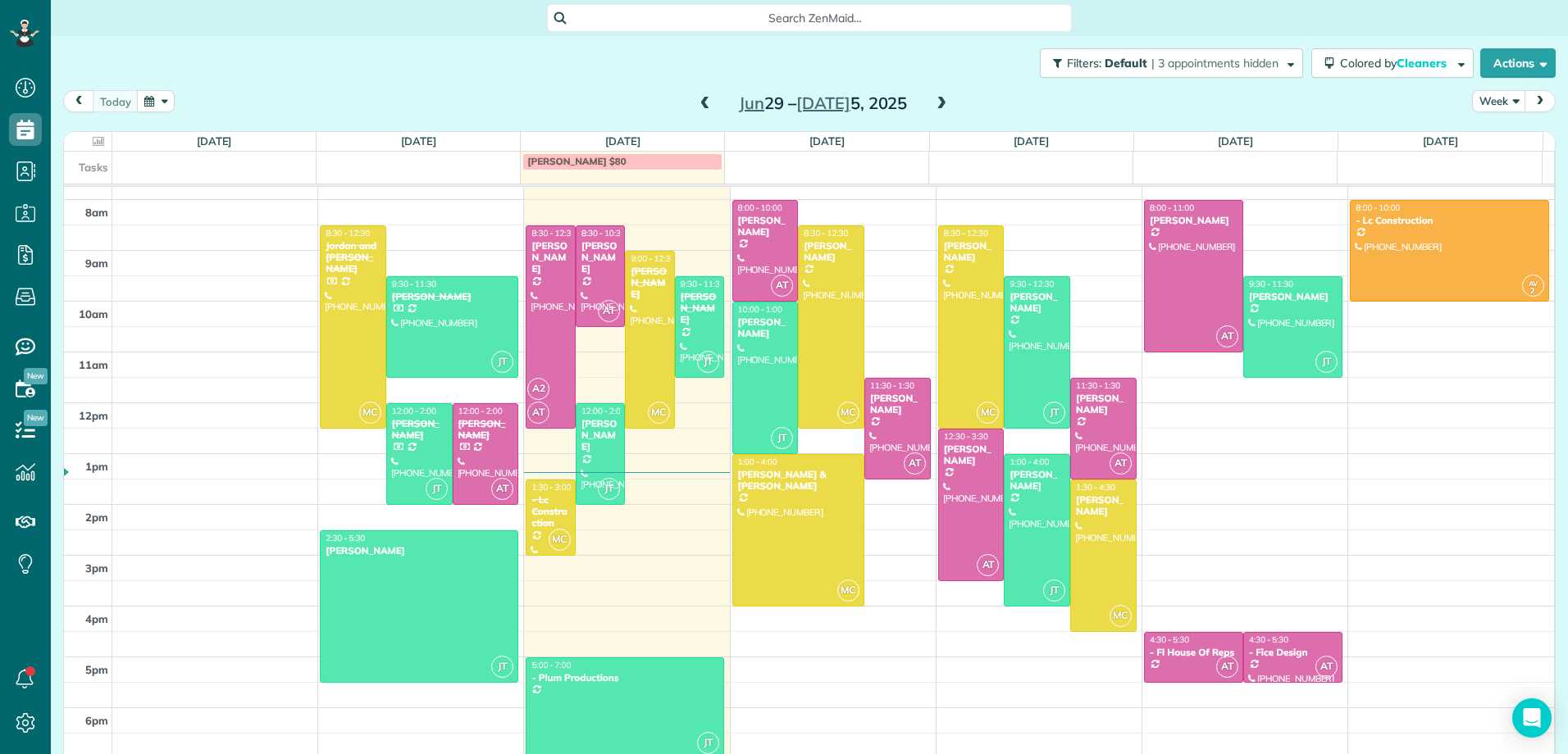 click at bounding box center (941, 104) 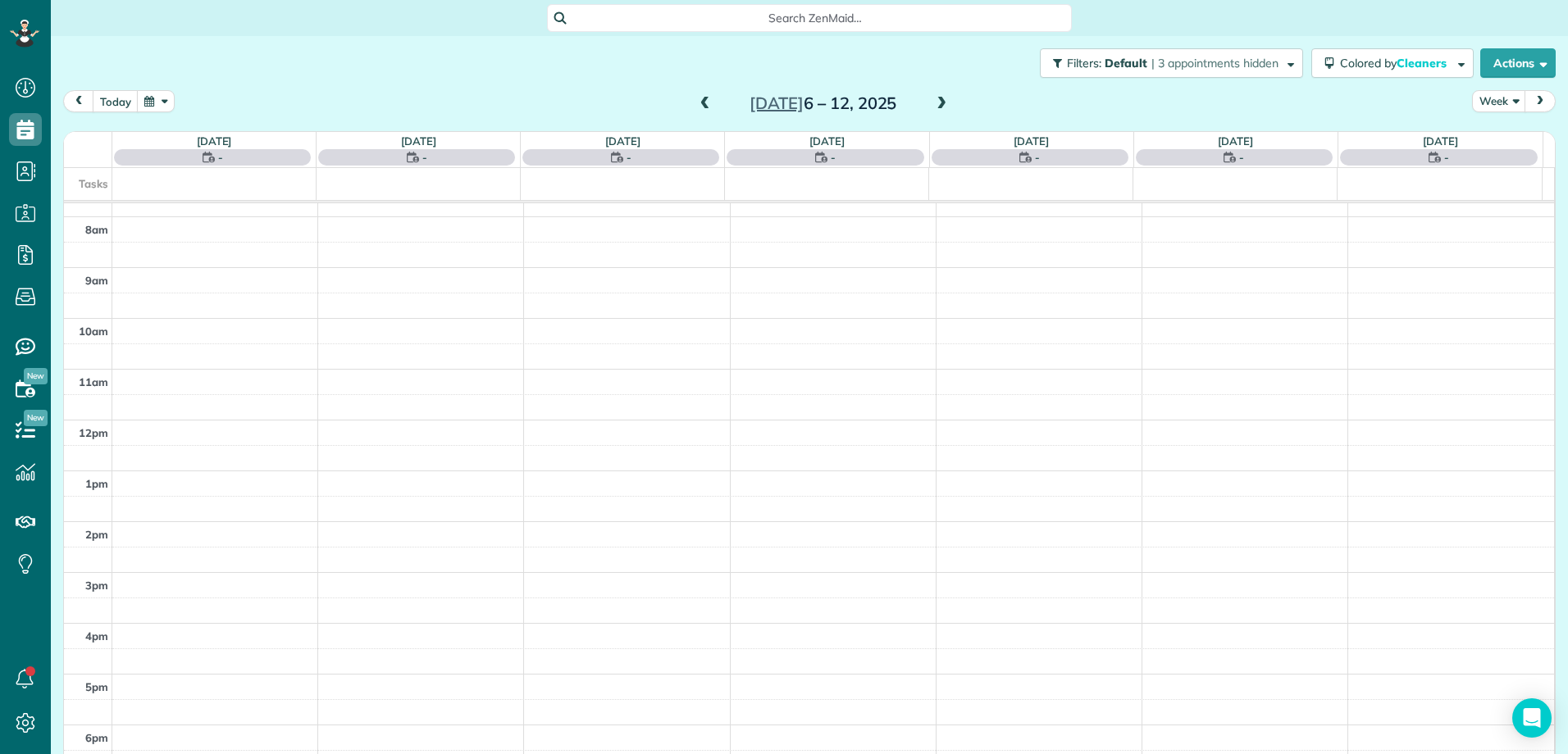 scroll, scrollTop: 255, scrollLeft: 0, axis: vertical 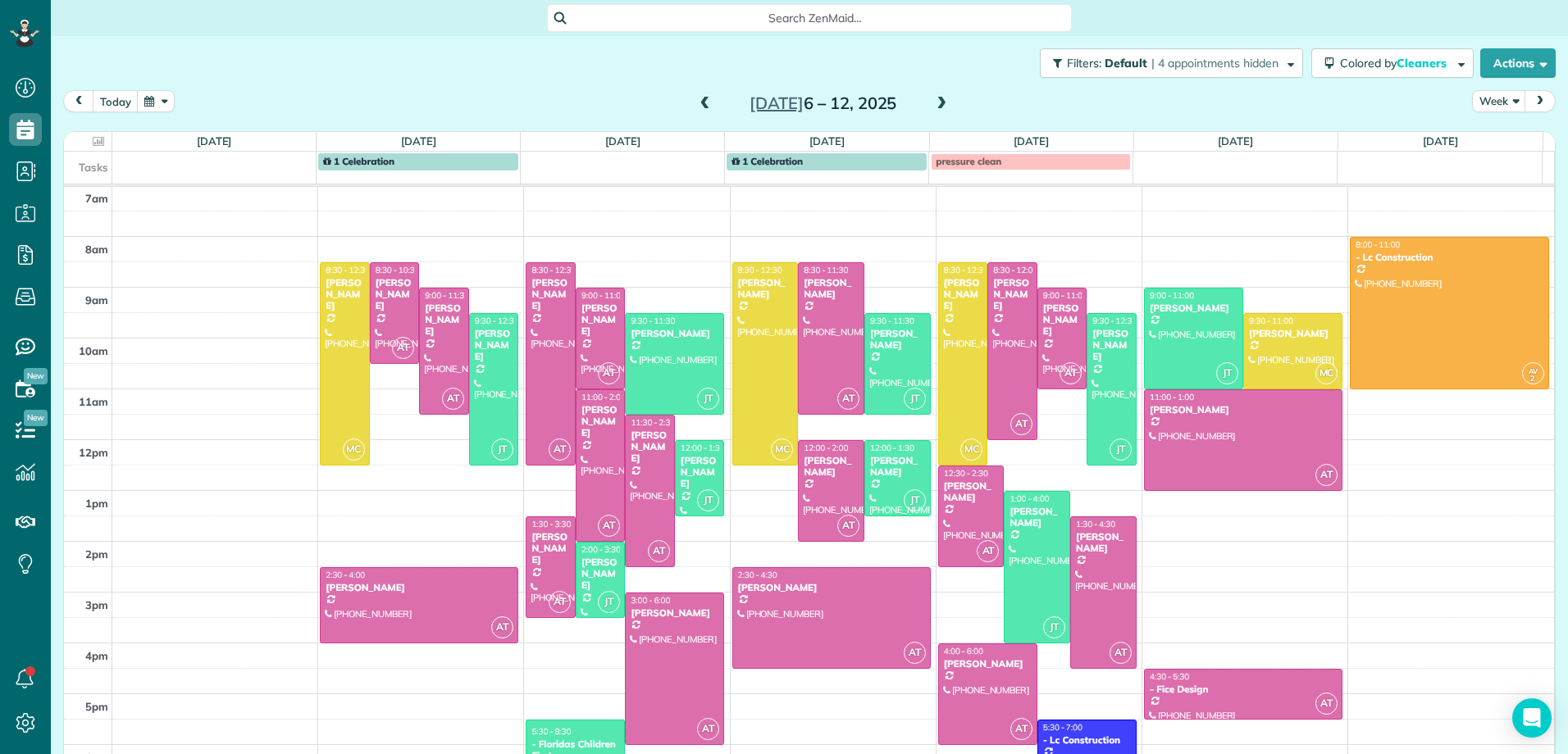 click on "[DATE] – [DATE]" at bounding box center [823, 103] 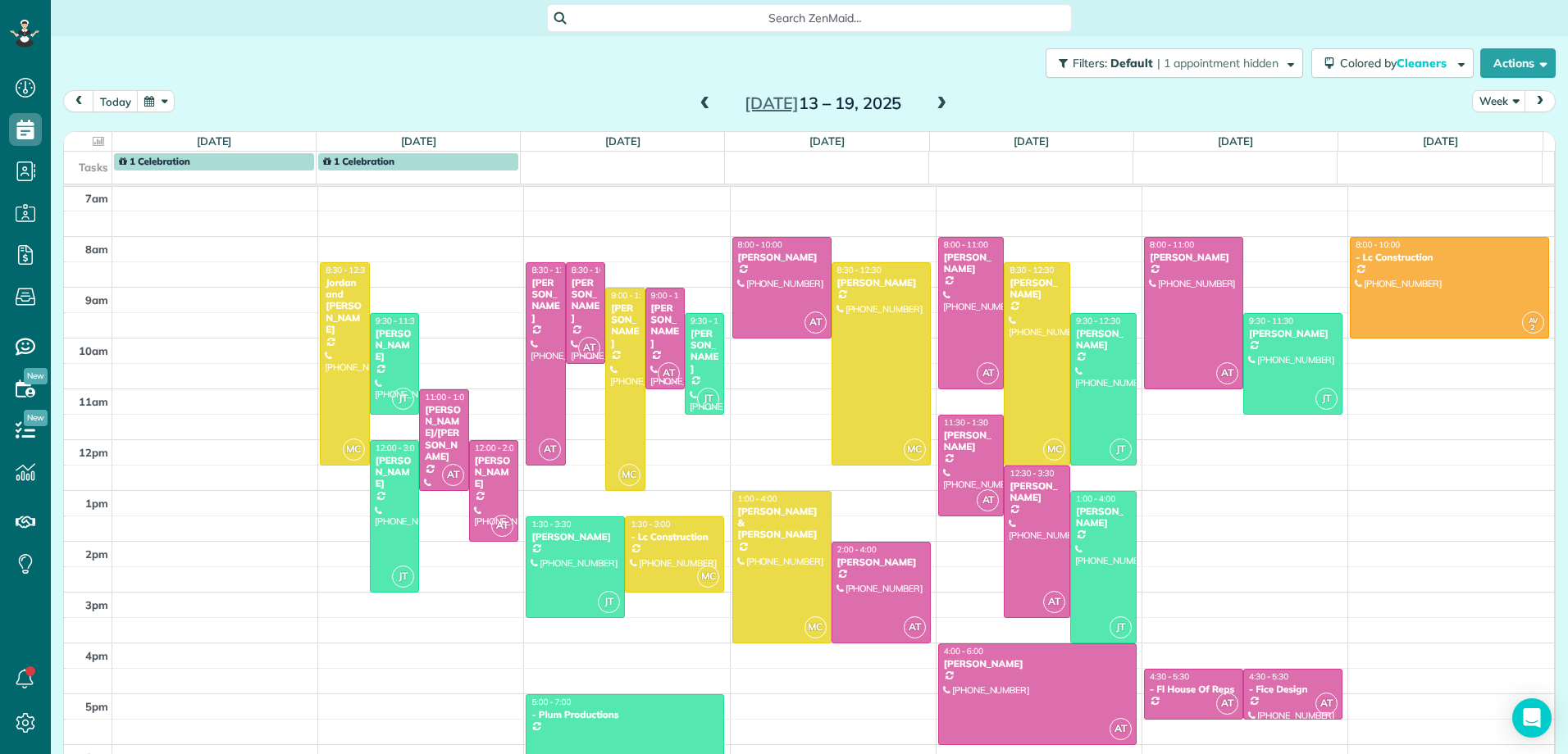 click at bounding box center [941, 104] 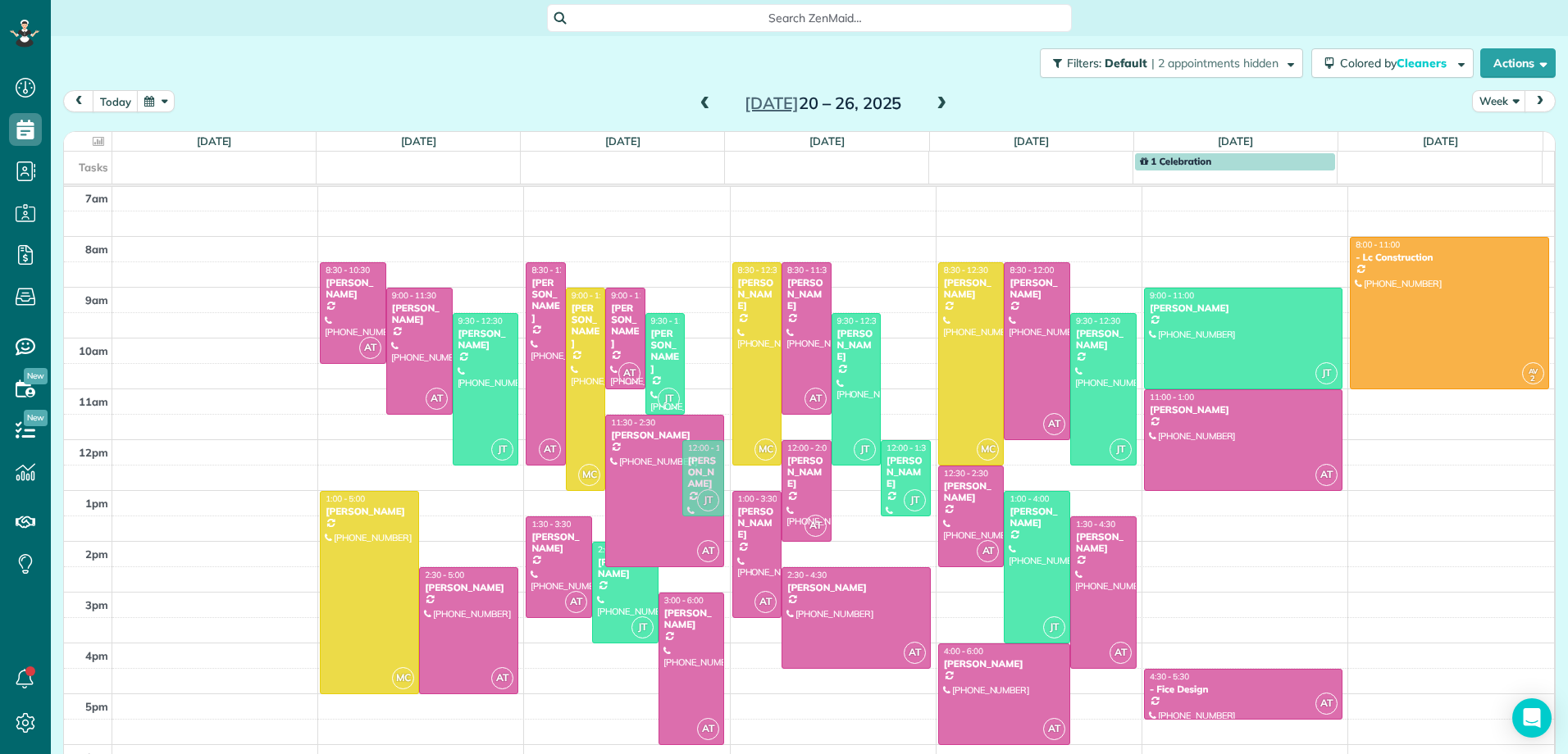 drag, startPoint x: 699, startPoint y: 337, endPoint x: 700, endPoint y: 470, distance: 133.00376 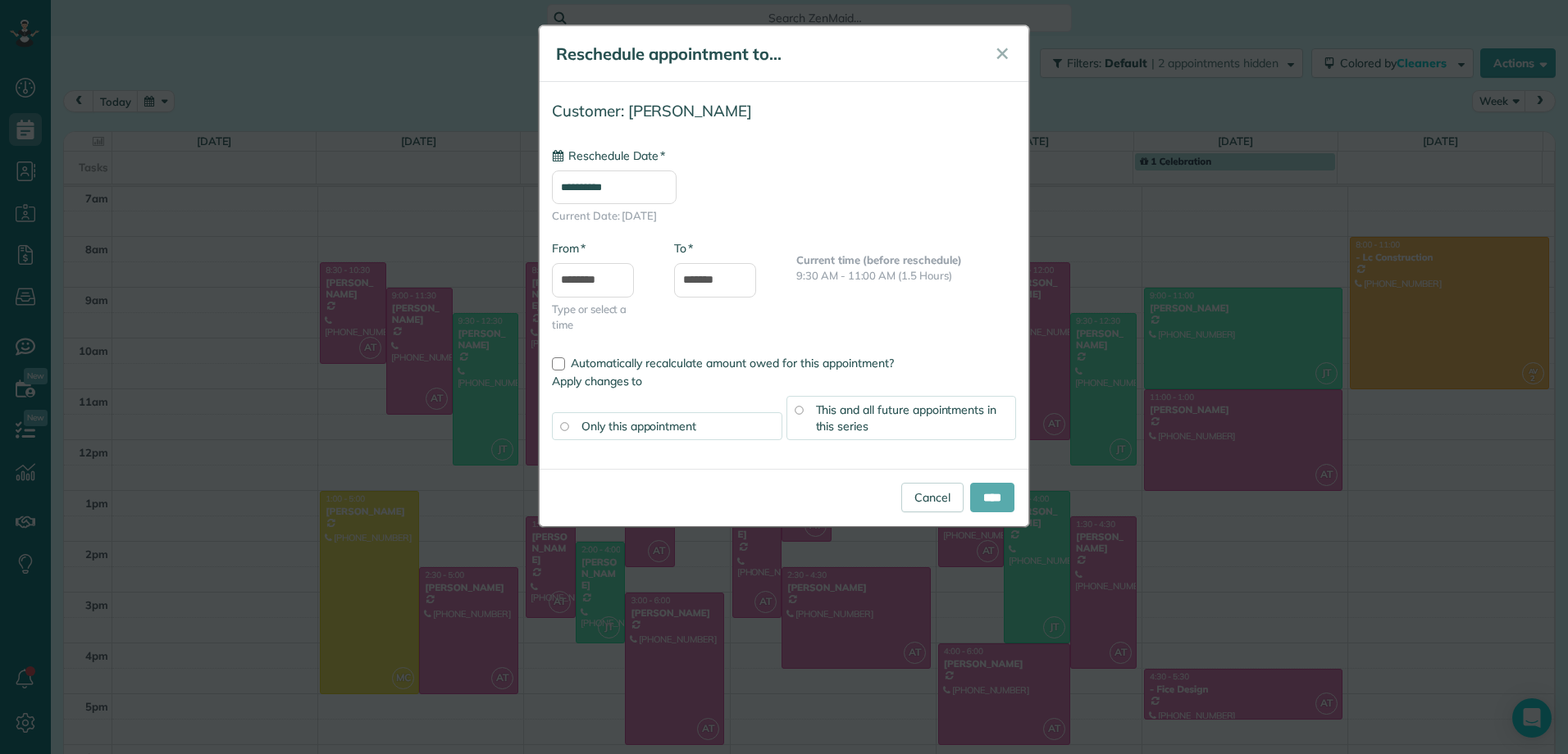 type on "**********" 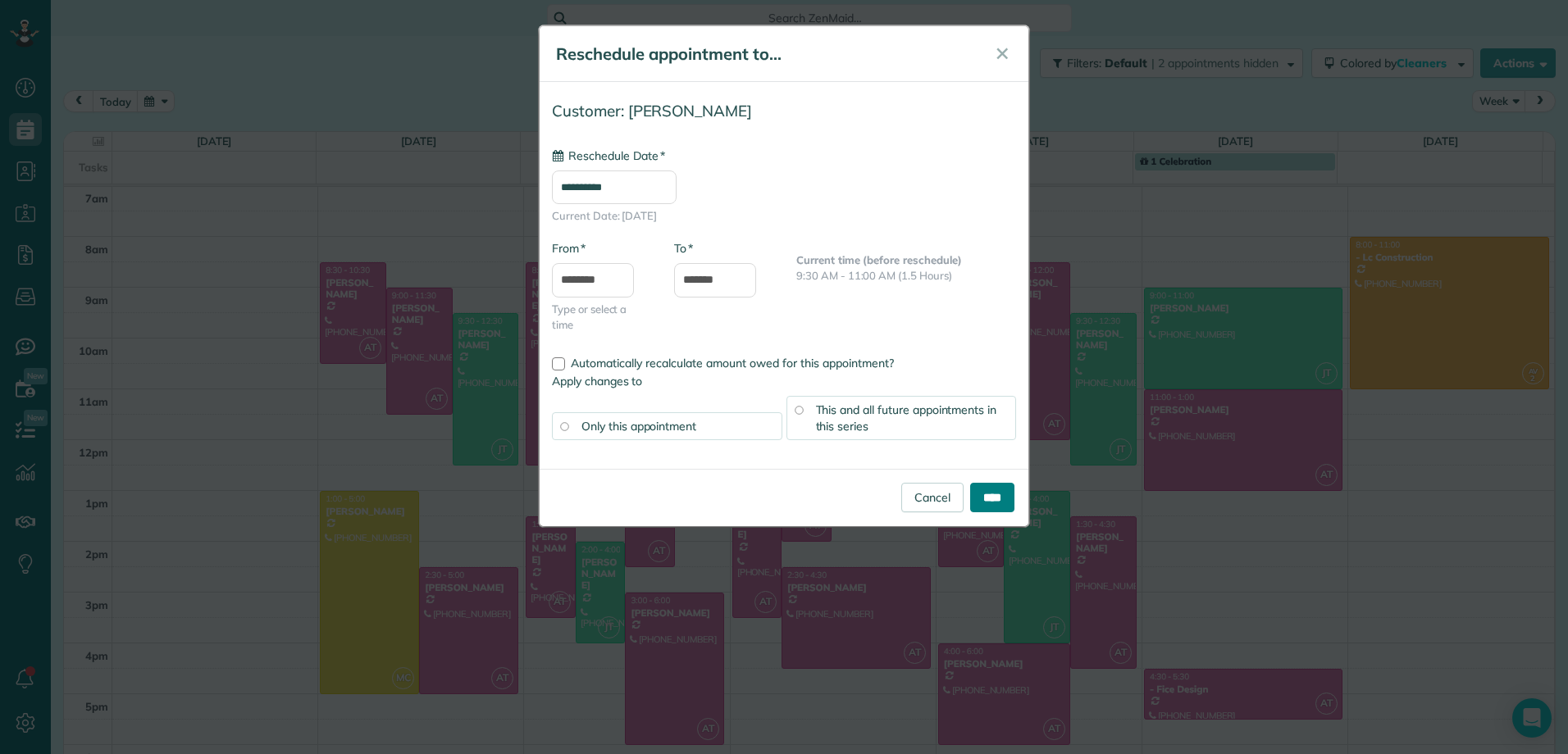 click on "****" at bounding box center (992, 497) 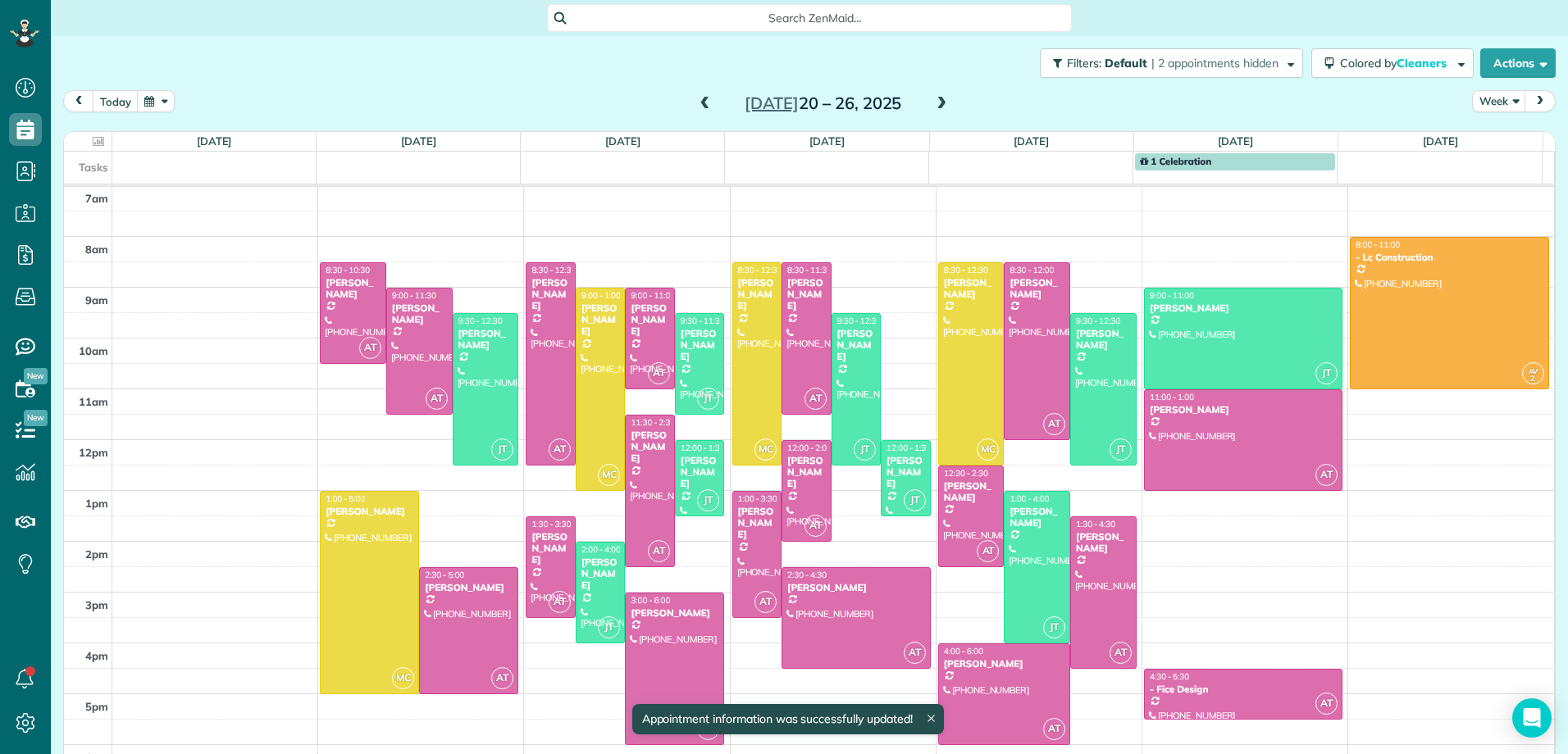 click at bounding box center [705, 104] 